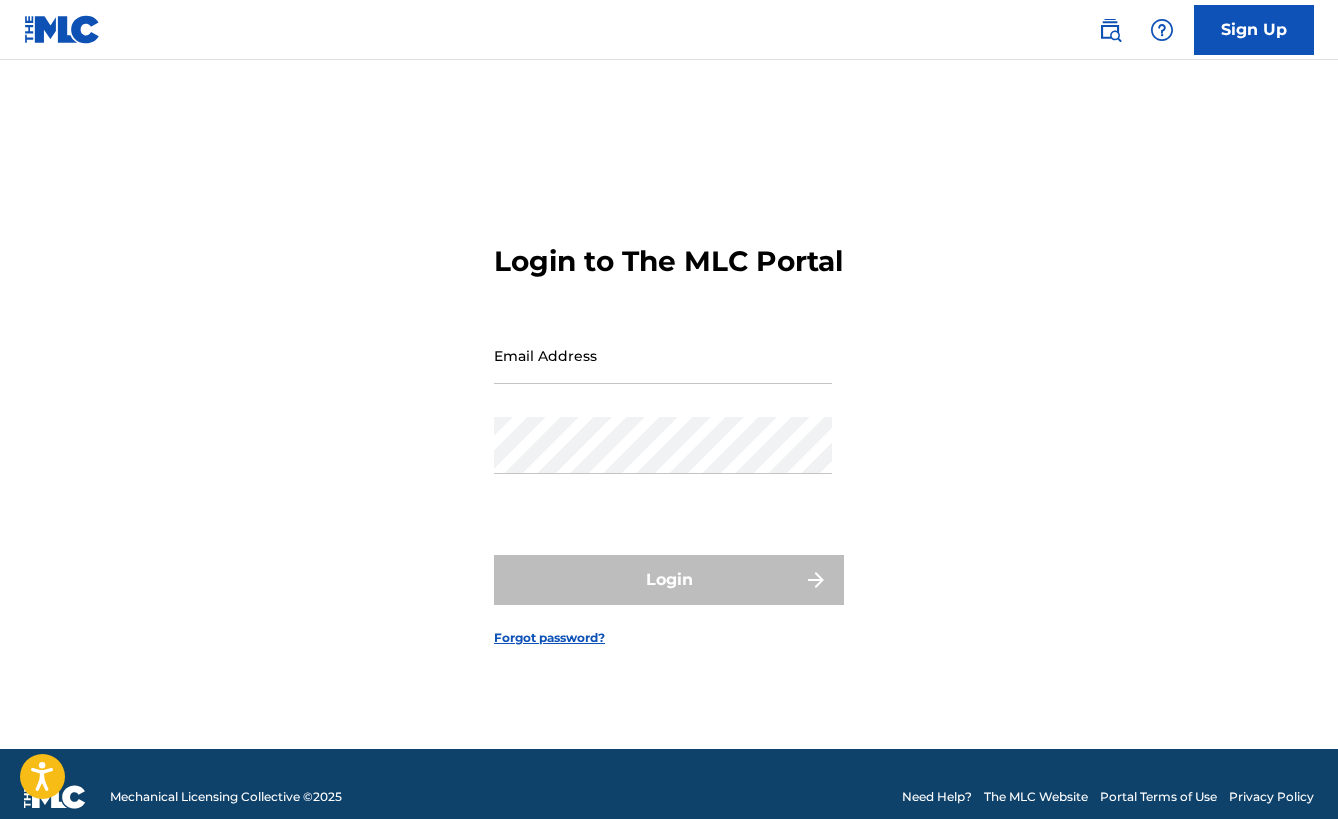 scroll, scrollTop: 0, scrollLeft: 0, axis: both 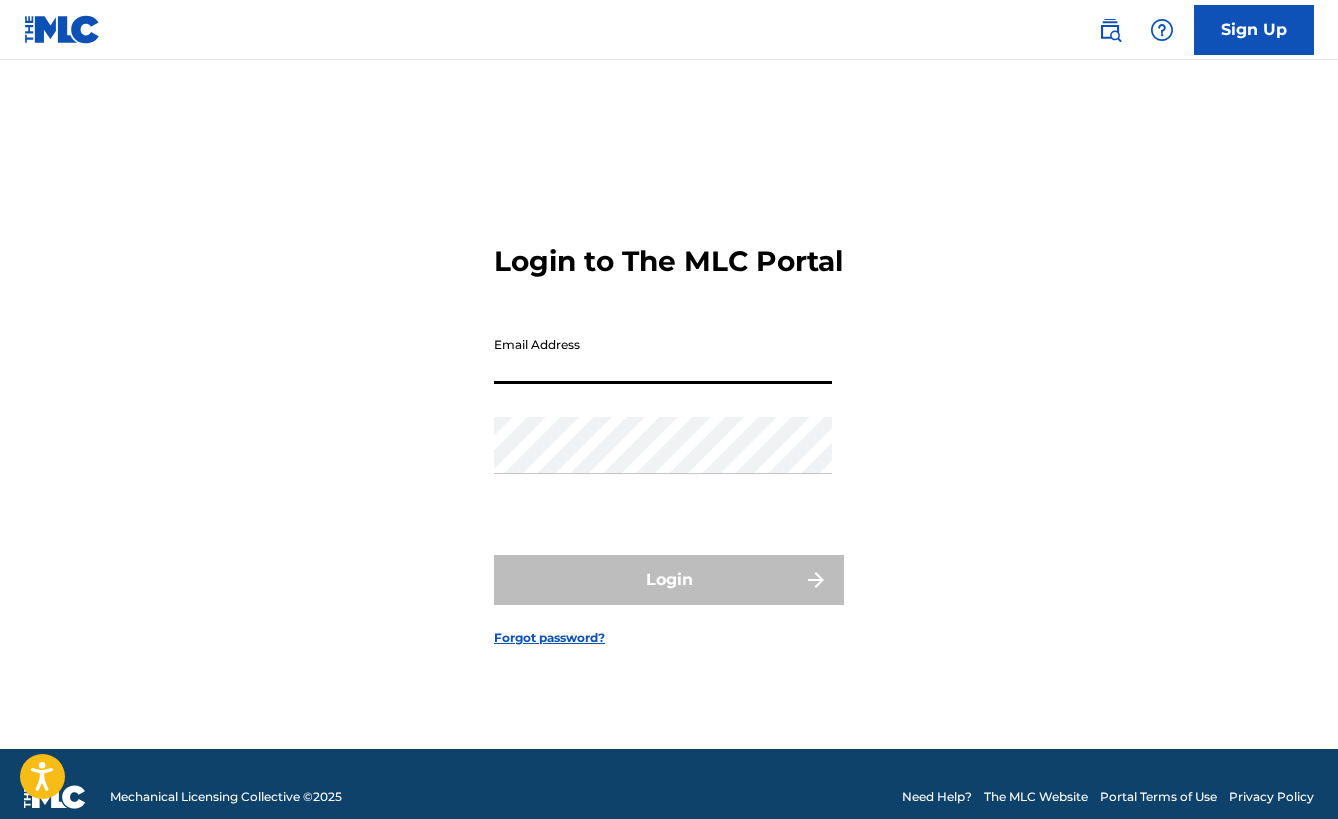 click on "Email Address" at bounding box center (663, 355) 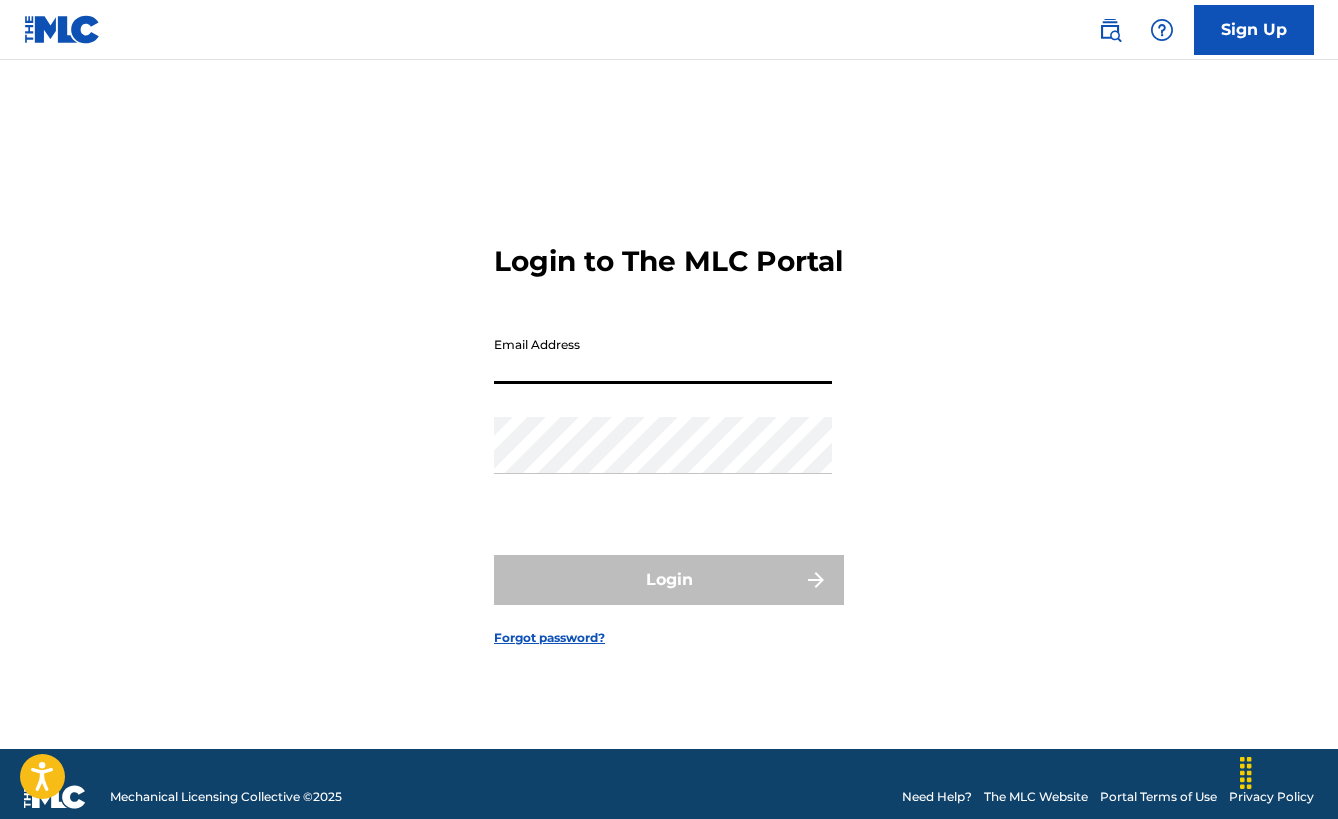 type on "[USERNAME]@example.com" 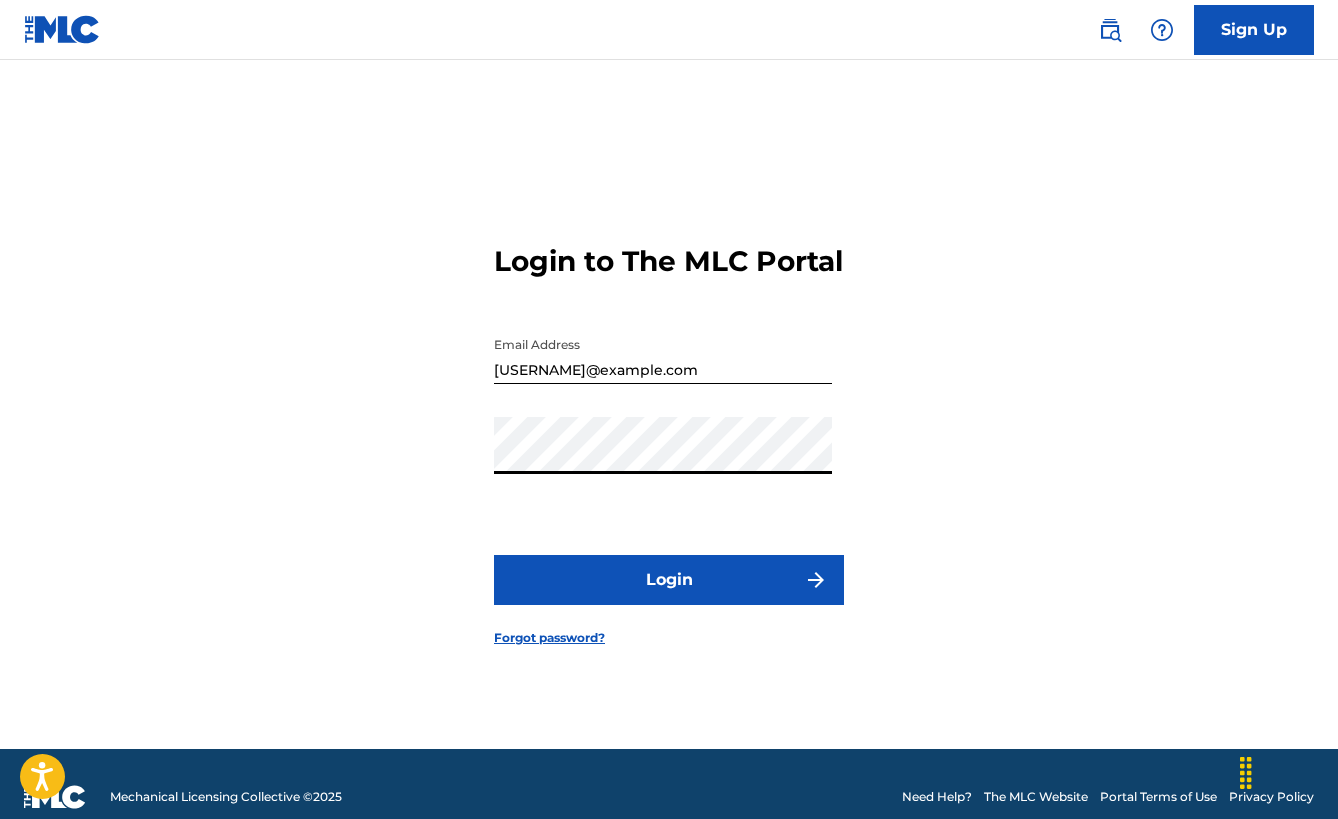 click on "Login" at bounding box center [669, 580] 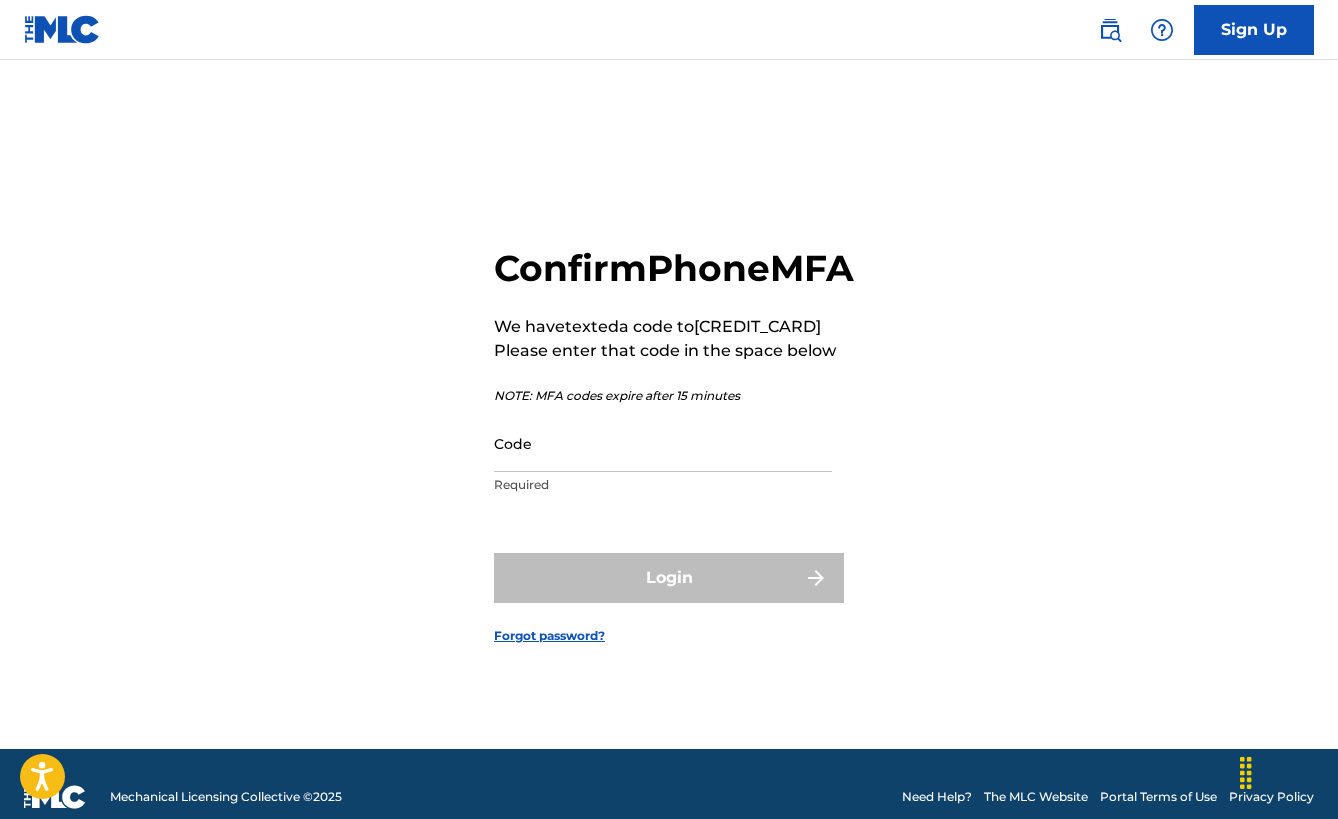 click on "Code" at bounding box center [663, 443] 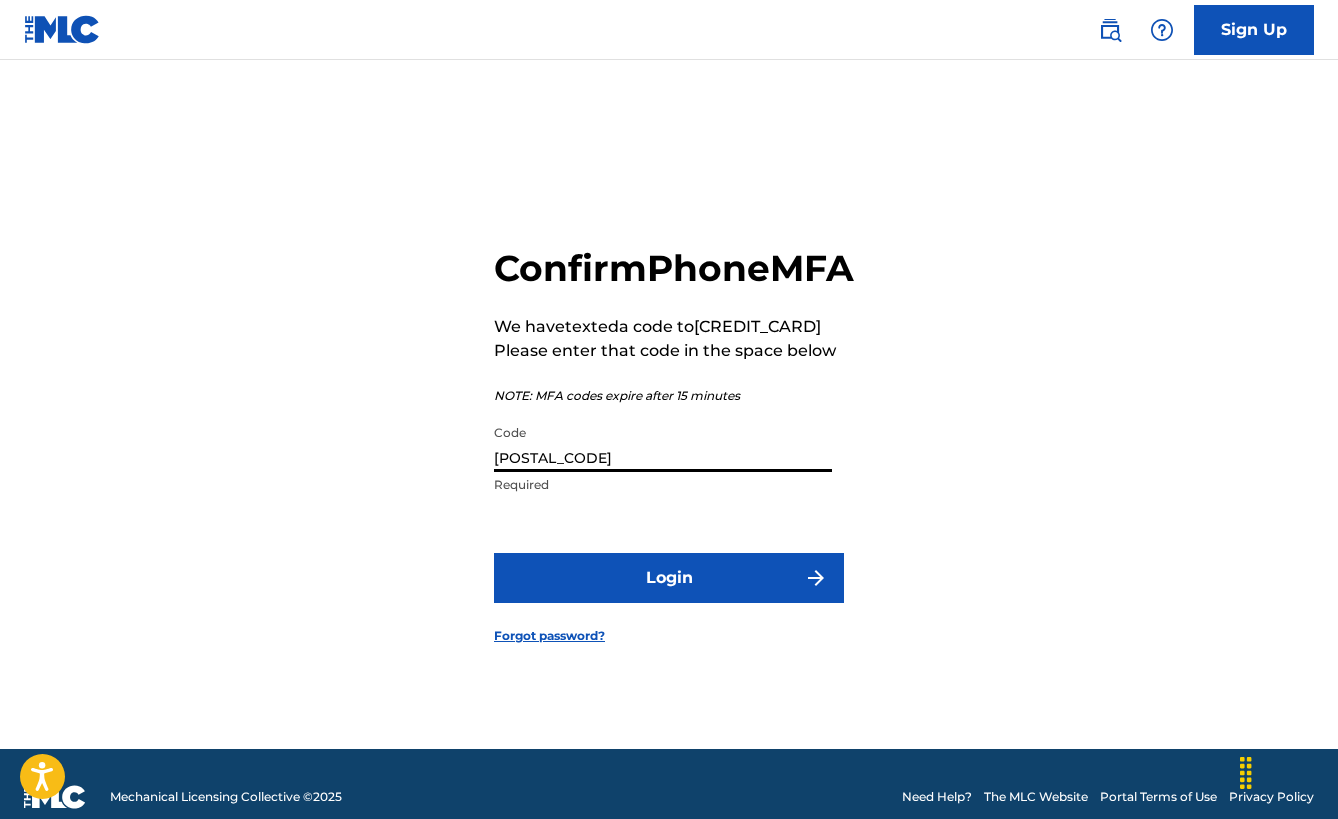 type on "[POSTAL_CODE]" 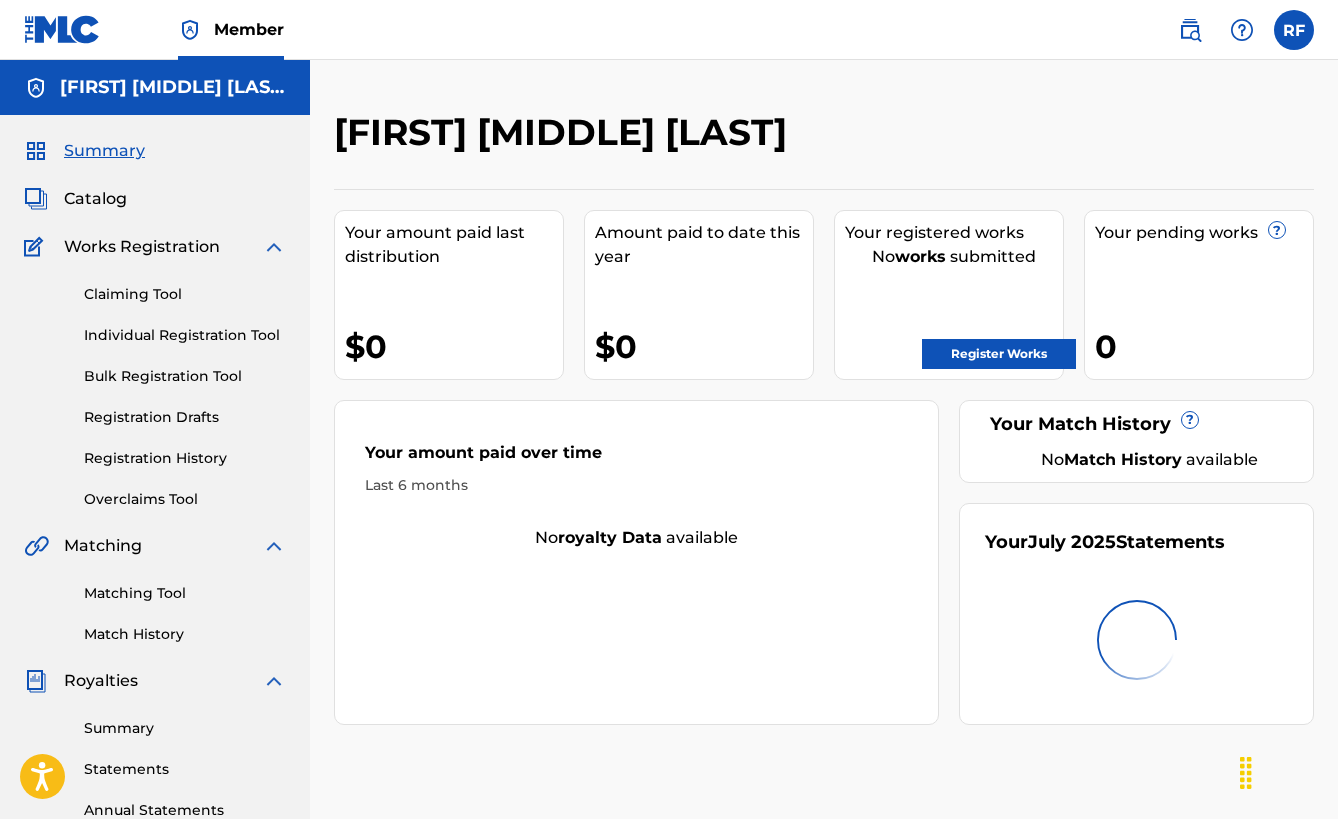 scroll, scrollTop: 0, scrollLeft: 0, axis: both 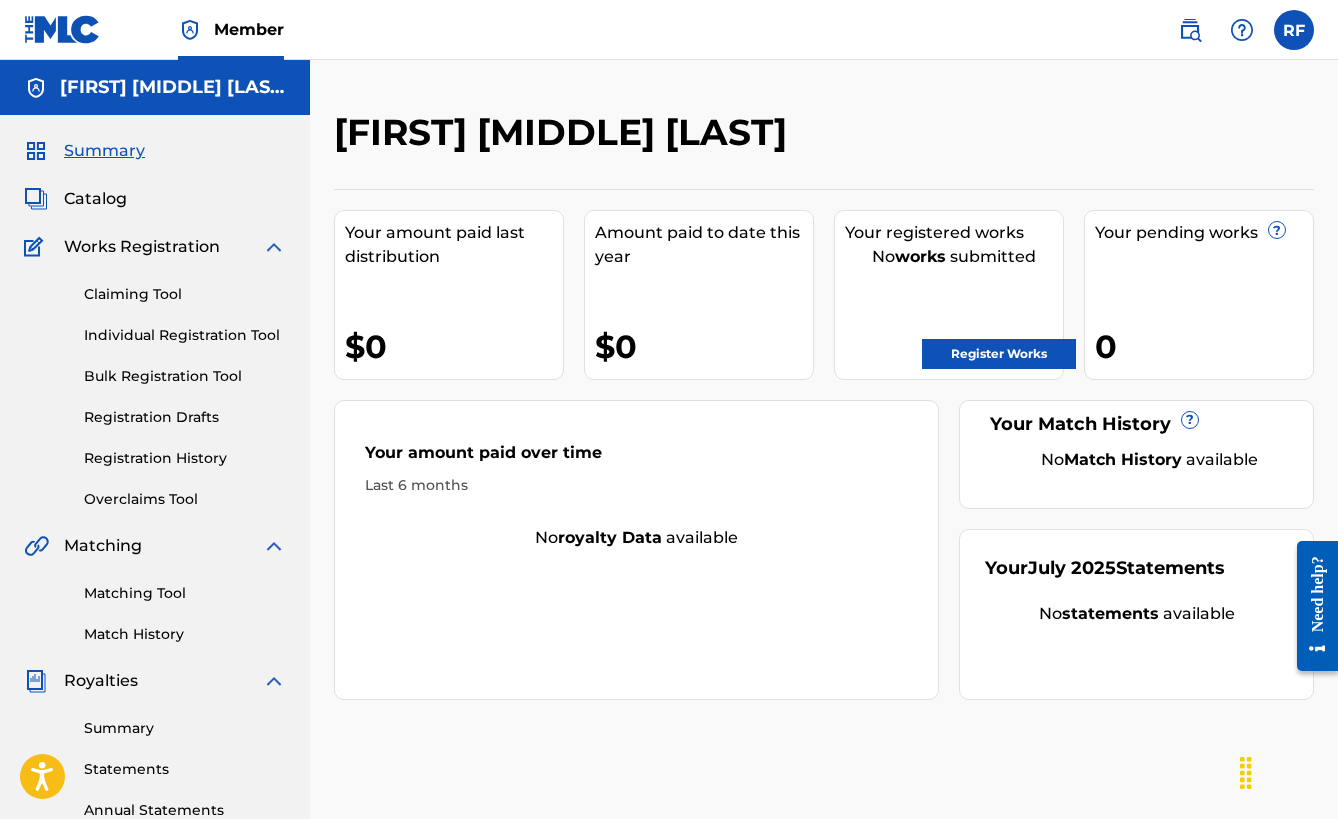 click on "Member" at bounding box center [249, 29] 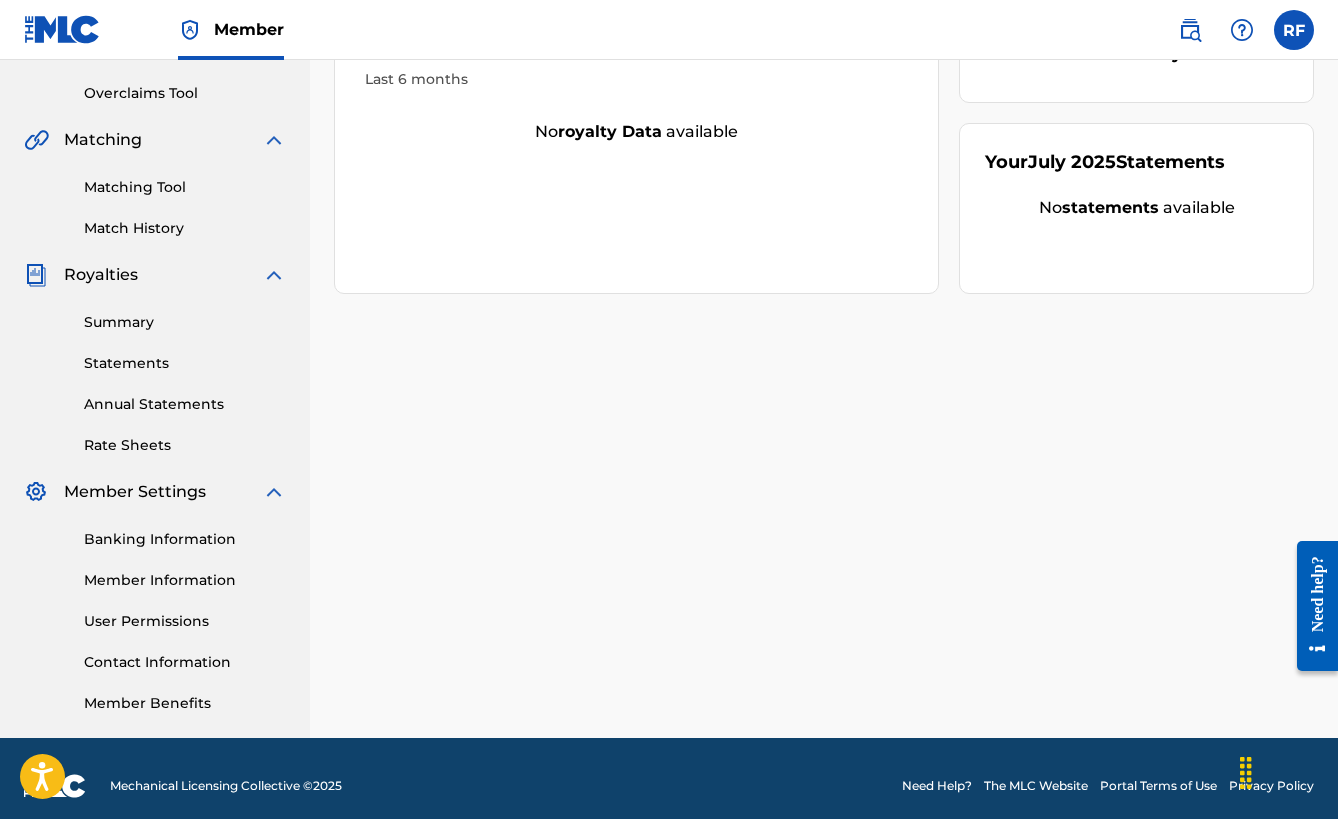 scroll, scrollTop: 402, scrollLeft: 0, axis: vertical 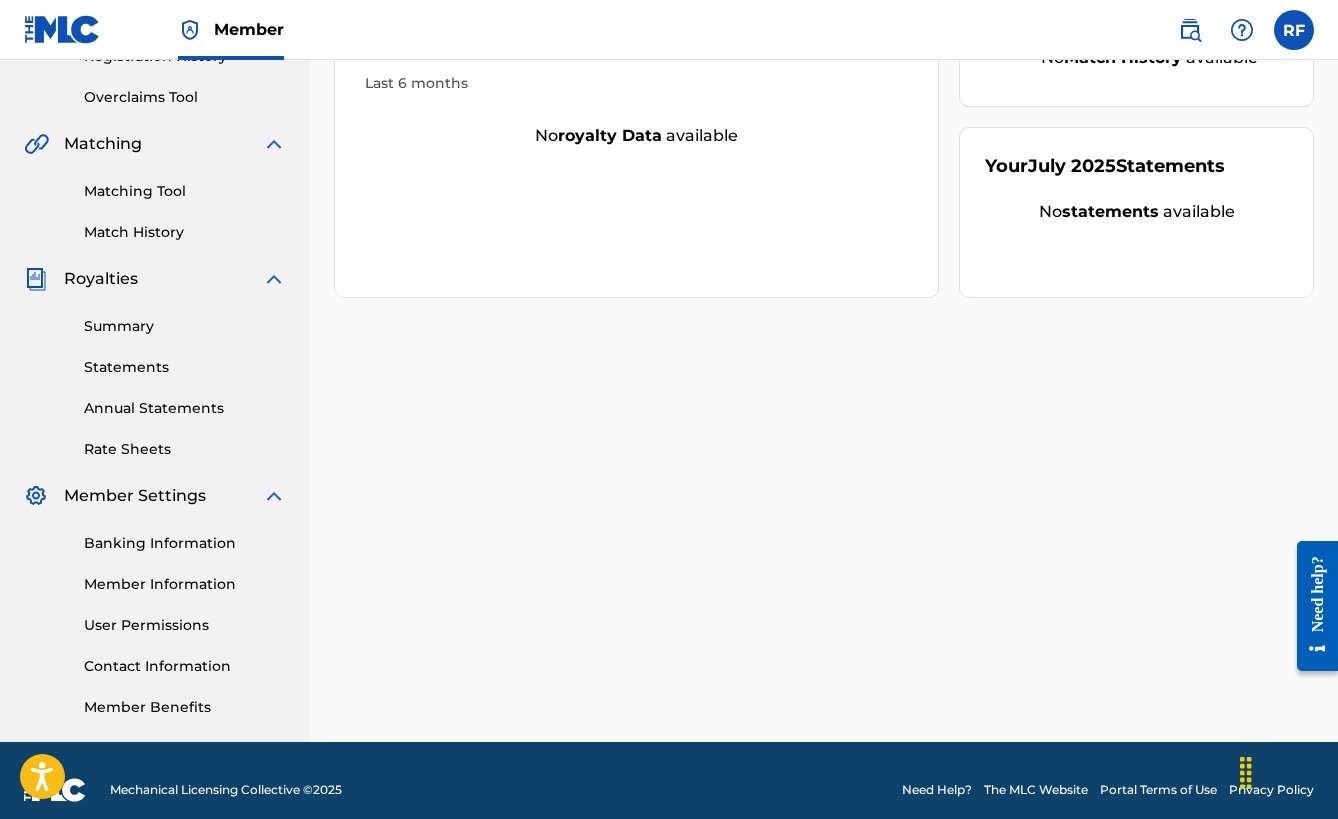 click on "Member Information" at bounding box center [185, 584] 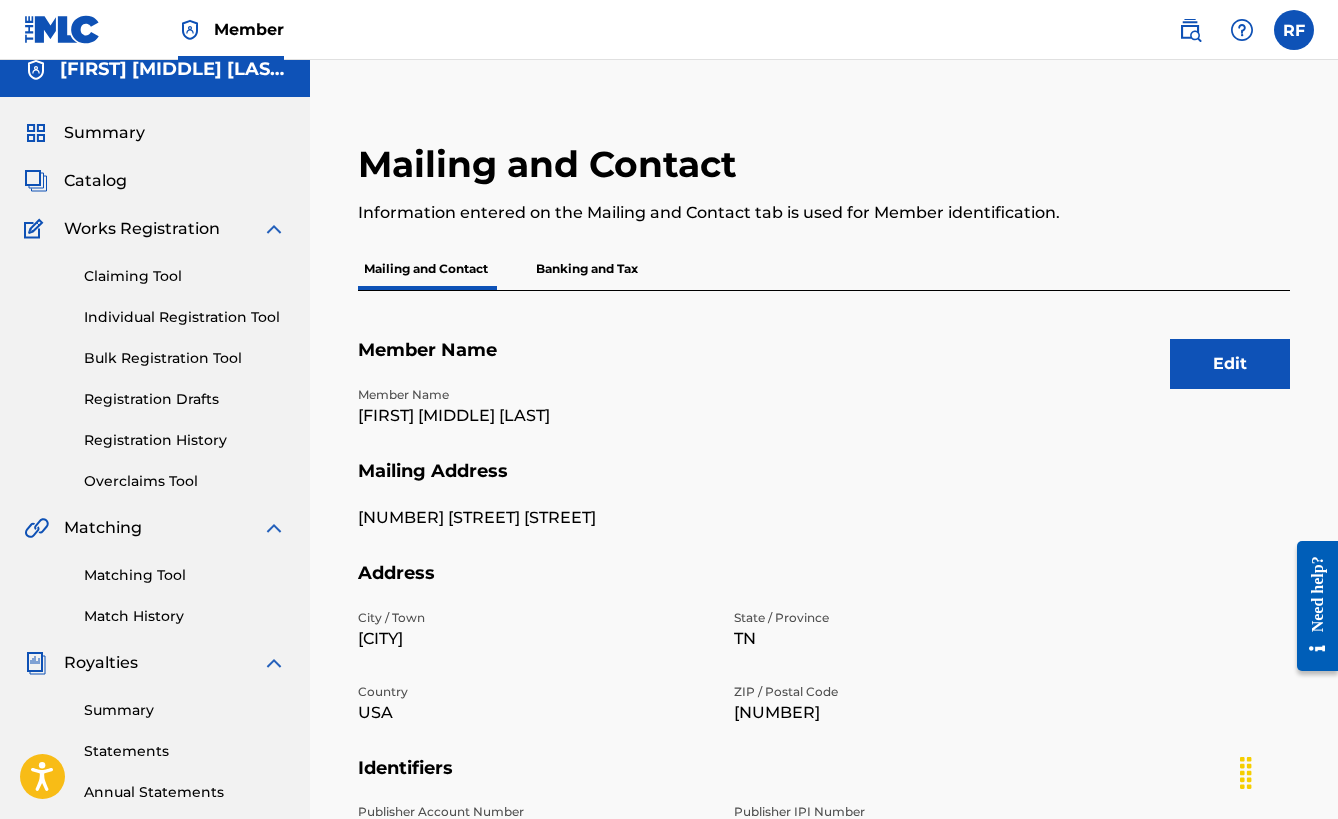 scroll, scrollTop: 0, scrollLeft: 0, axis: both 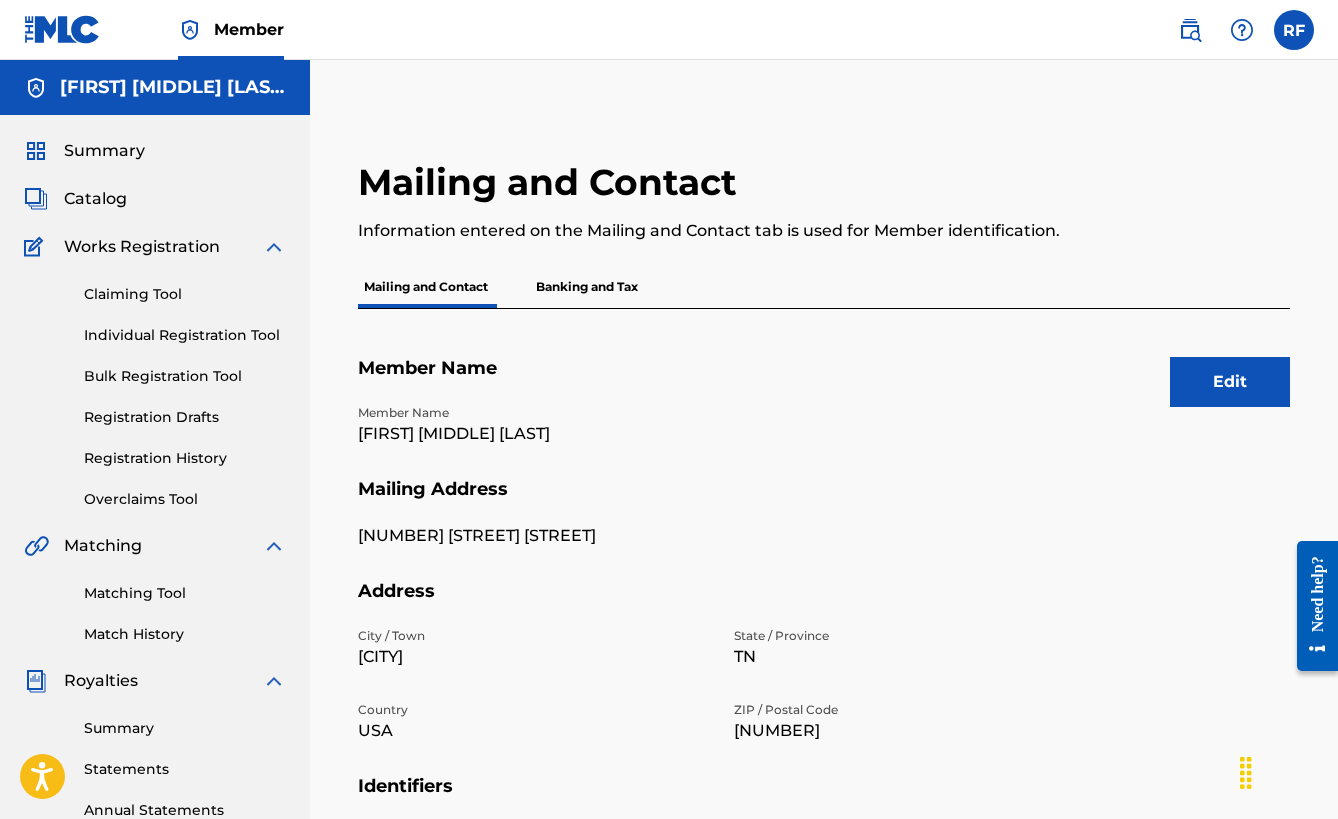 click at bounding box center (62, 29) 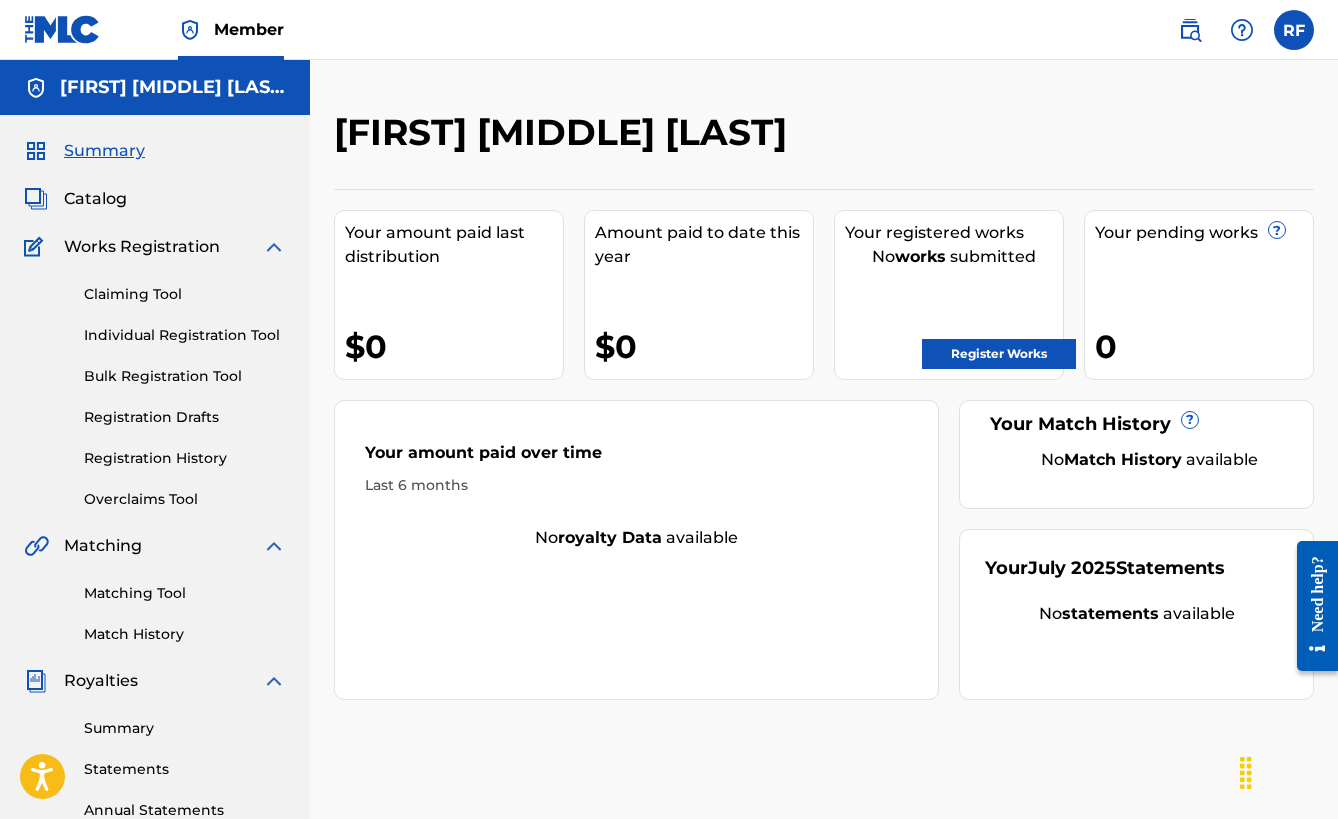 click at bounding box center [1294, 30] 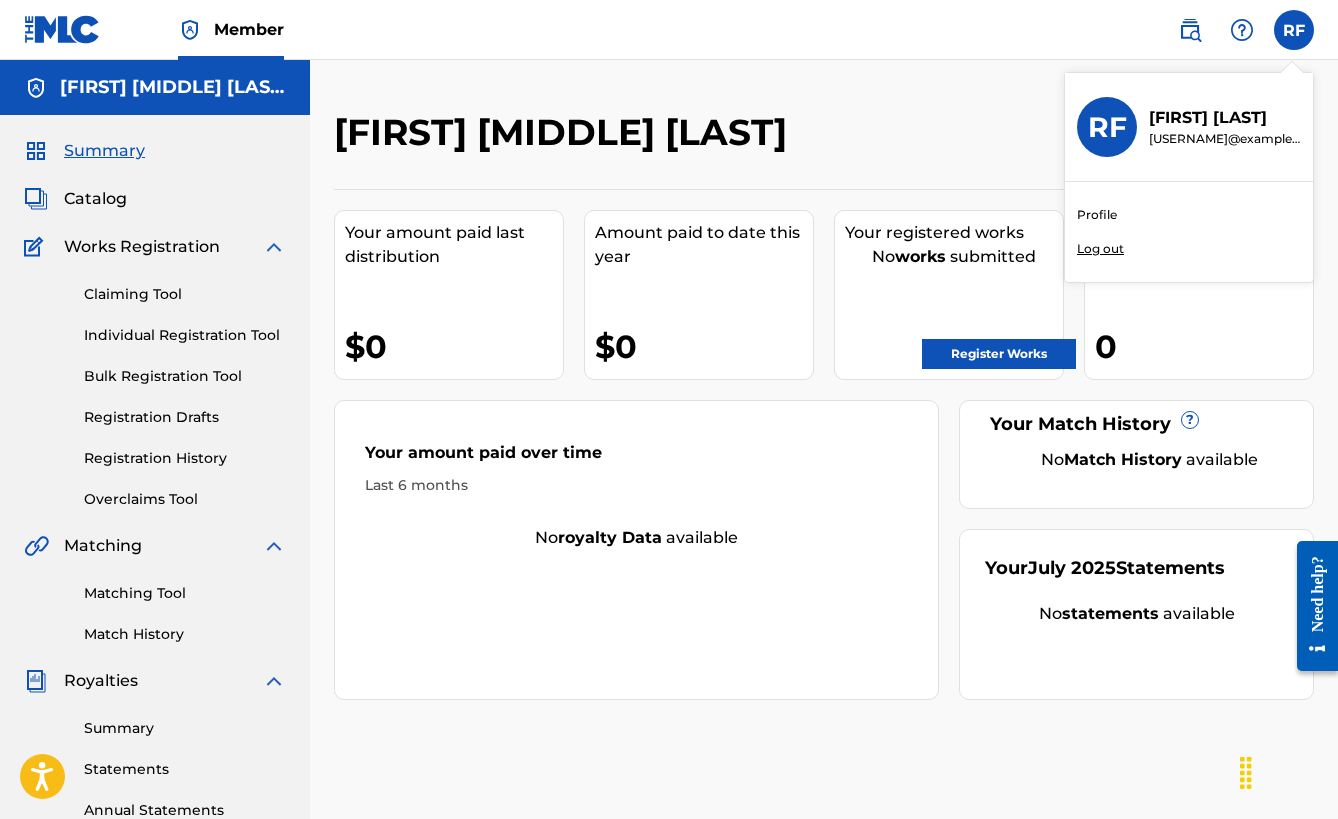 click on "Profile" at bounding box center [1097, 215] 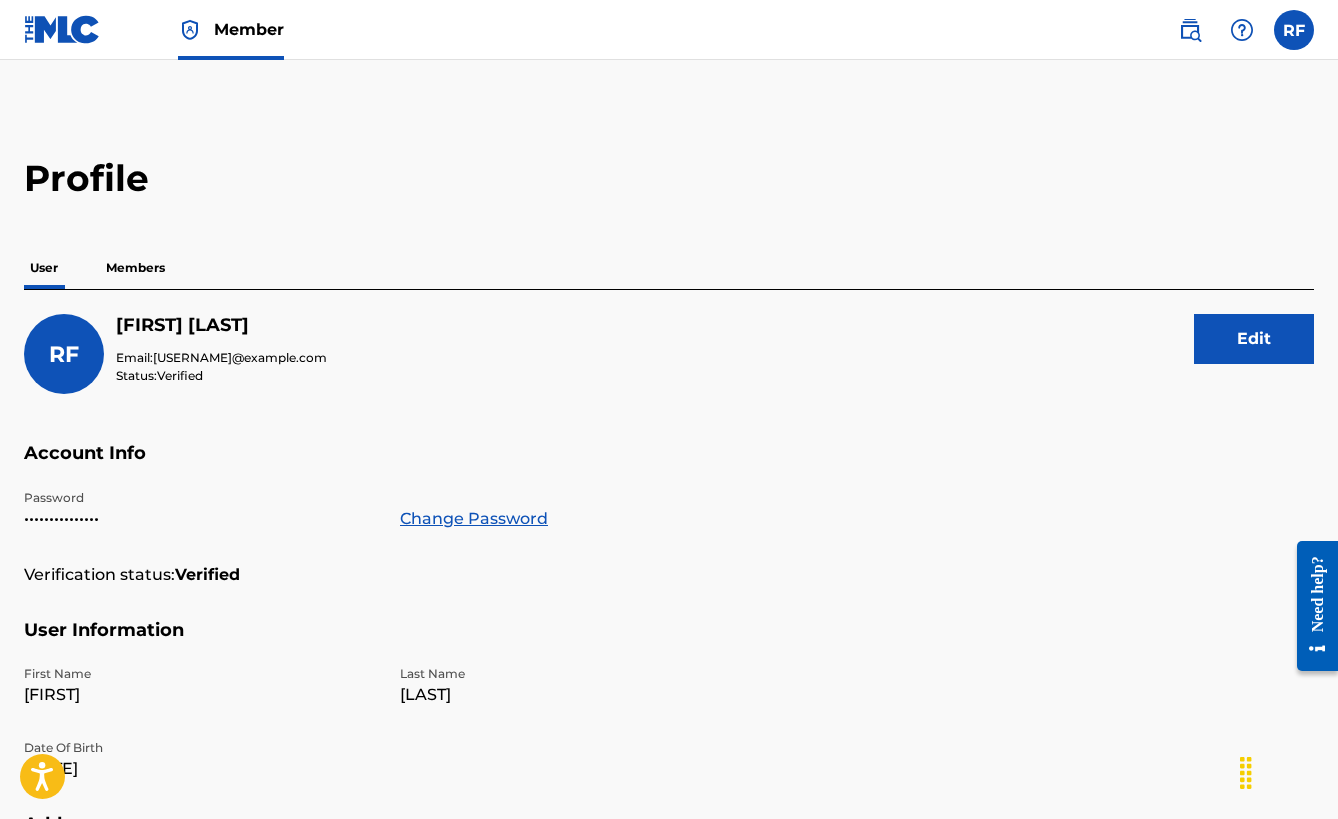click on "Members" at bounding box center [135, 268] 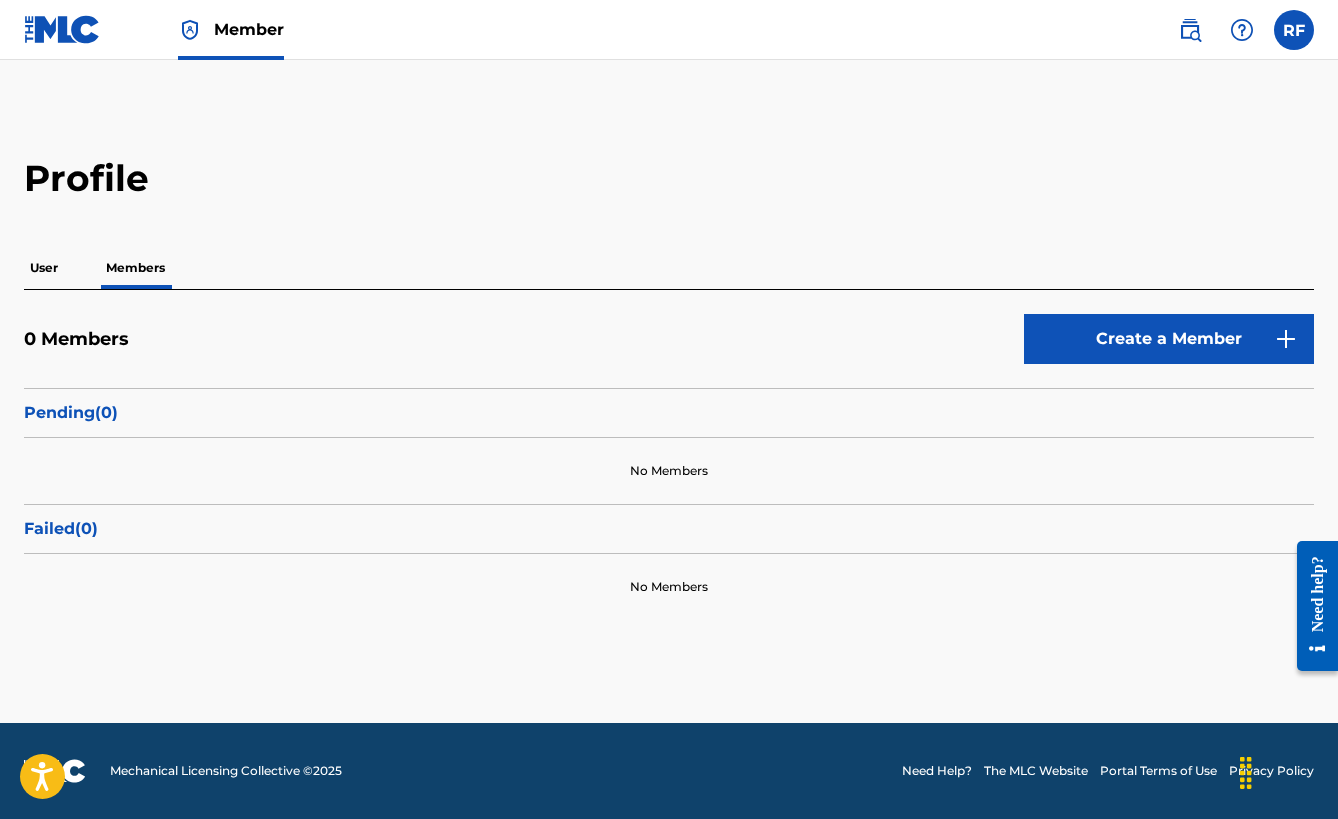 click on "Create a Member" at bounding box center [1169, 339] 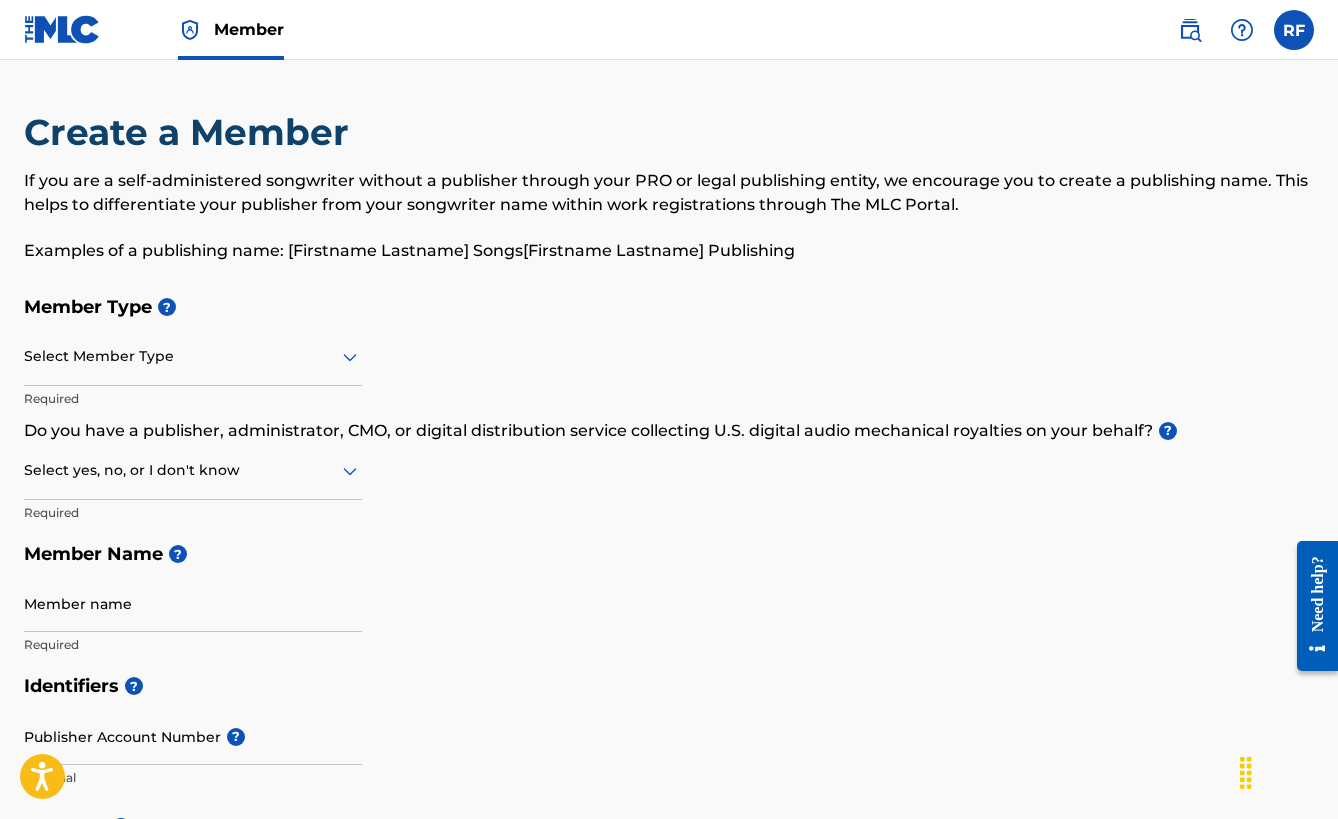 click 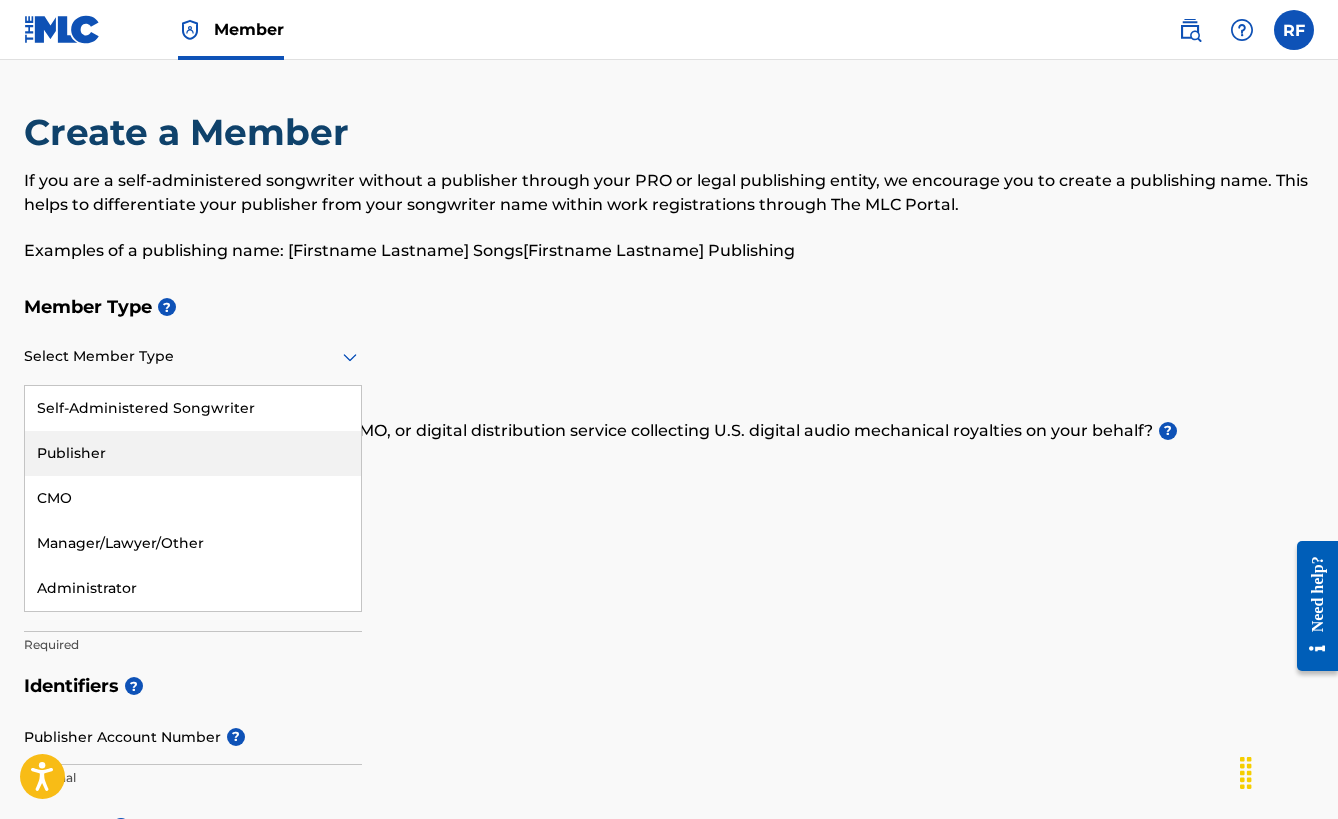 click on "Publisher" at bounding box center (193, 453) 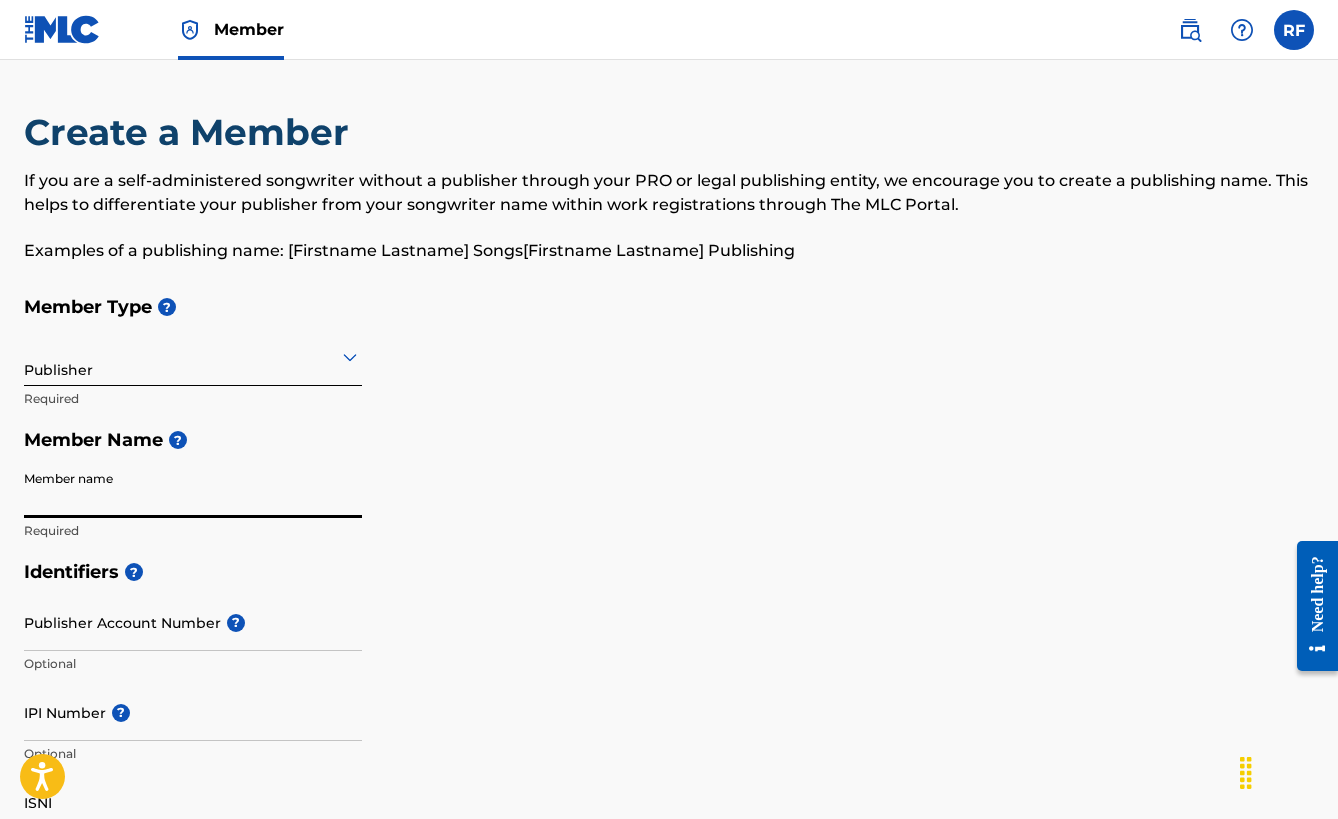 click on "Member name" at bounding box center [193, 489] 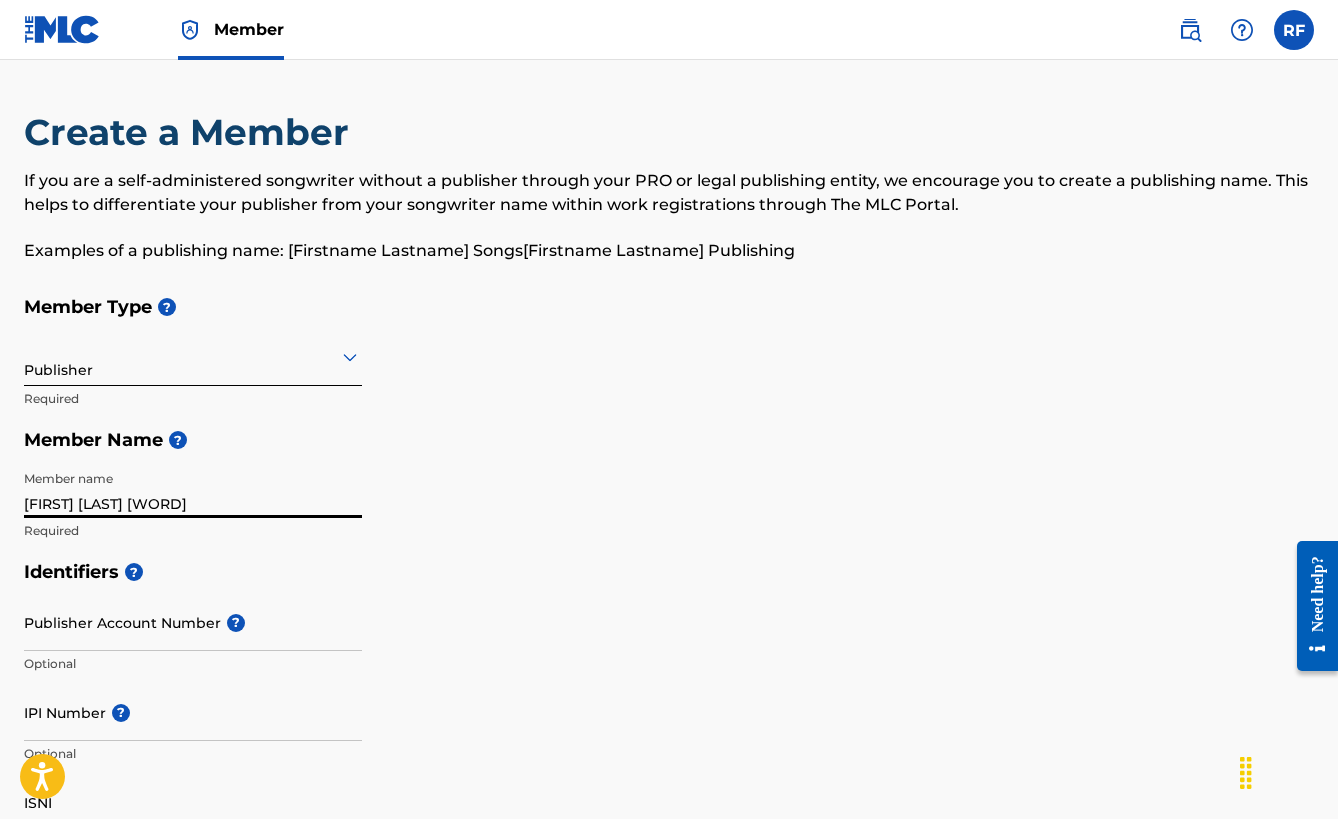 type on "[FIRST] [LAST] [WORD]" 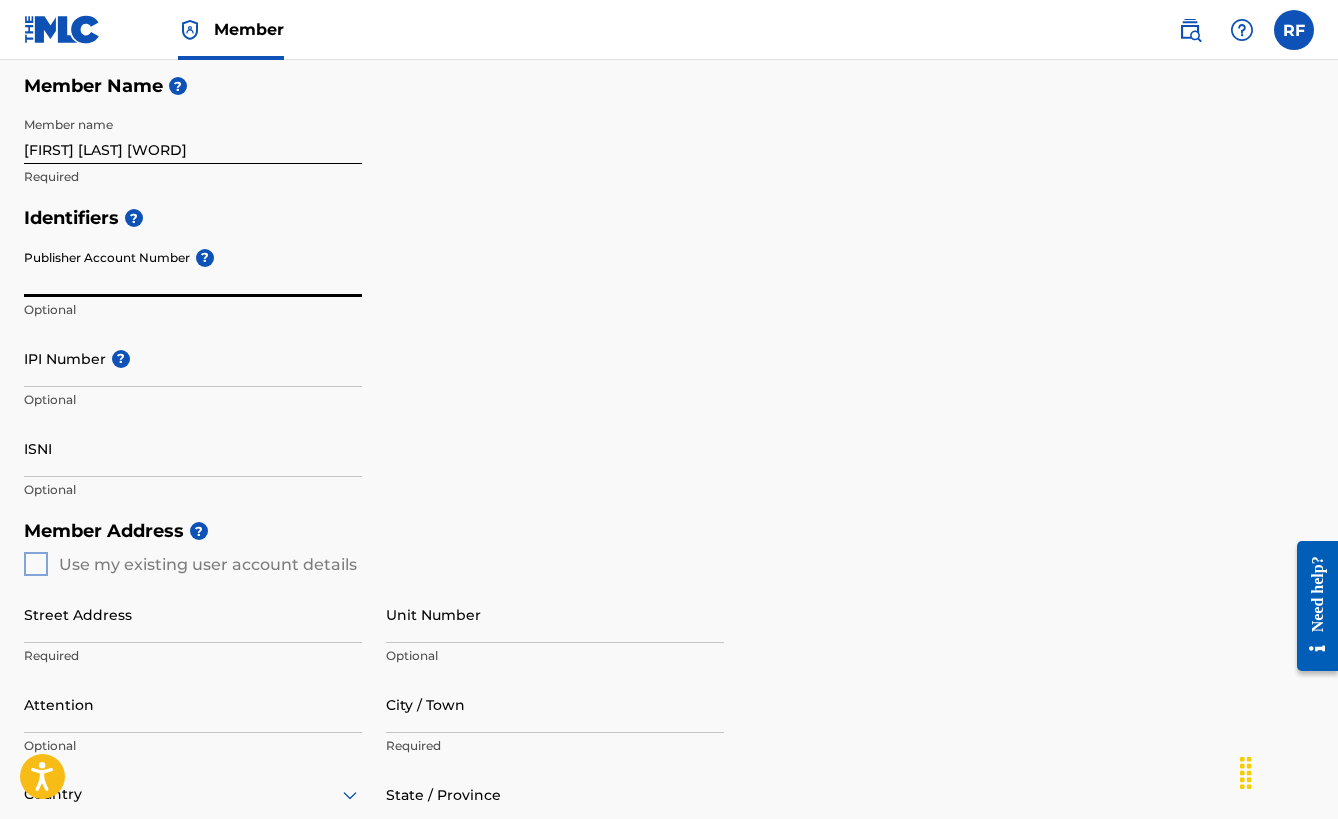 scroll, scrollTop: 363, scrollLeft: 0, axis: vertical 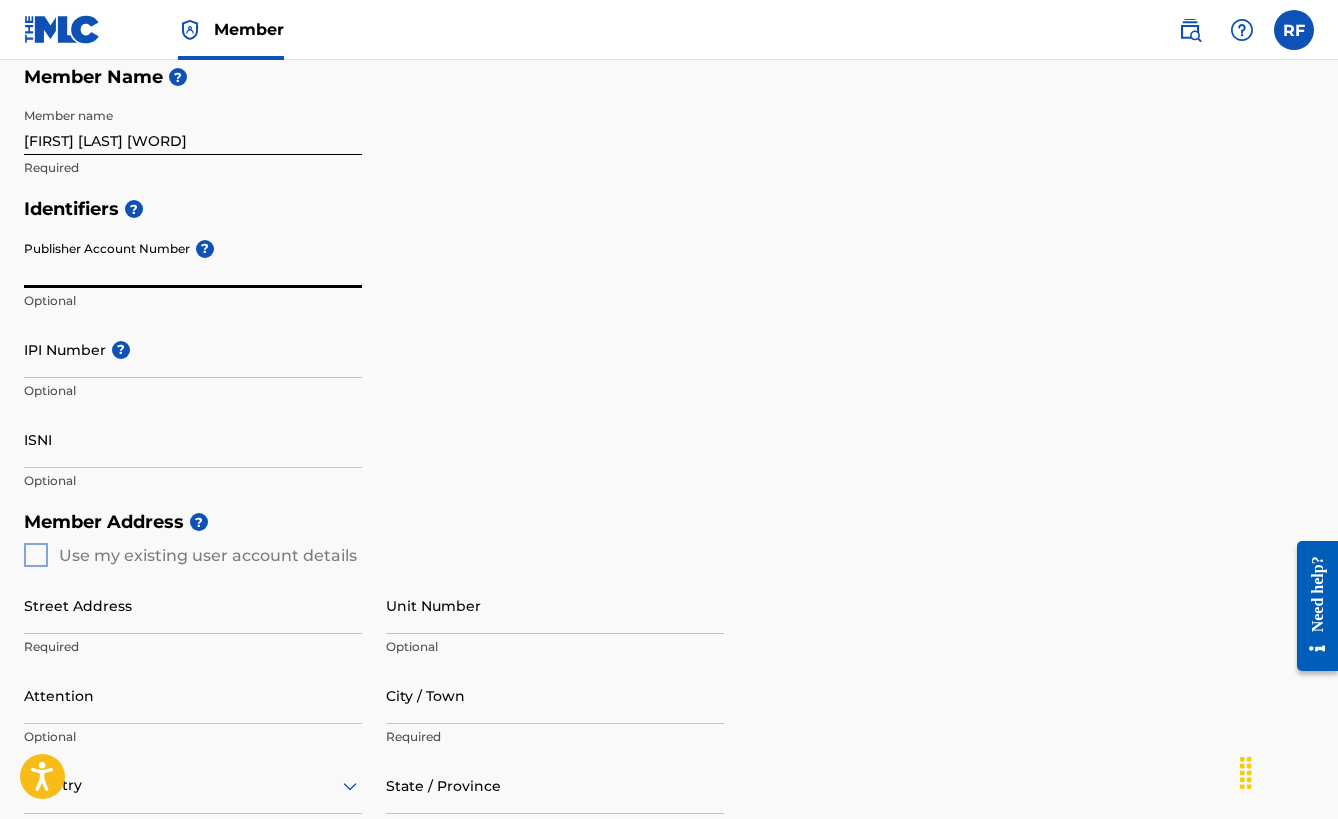 click on "IPI Number ?" at bounding box center (193, 349) 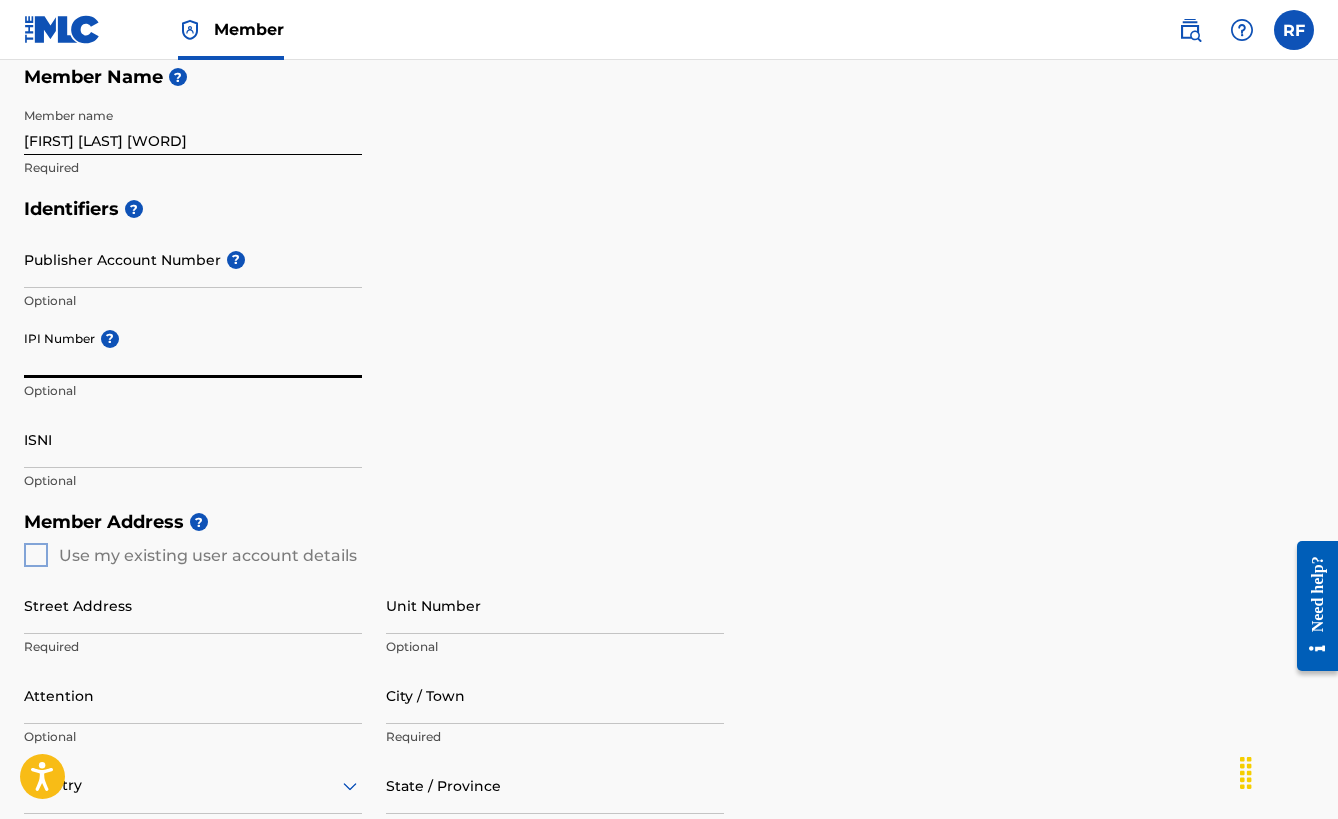 paste on "[NUMBER]" 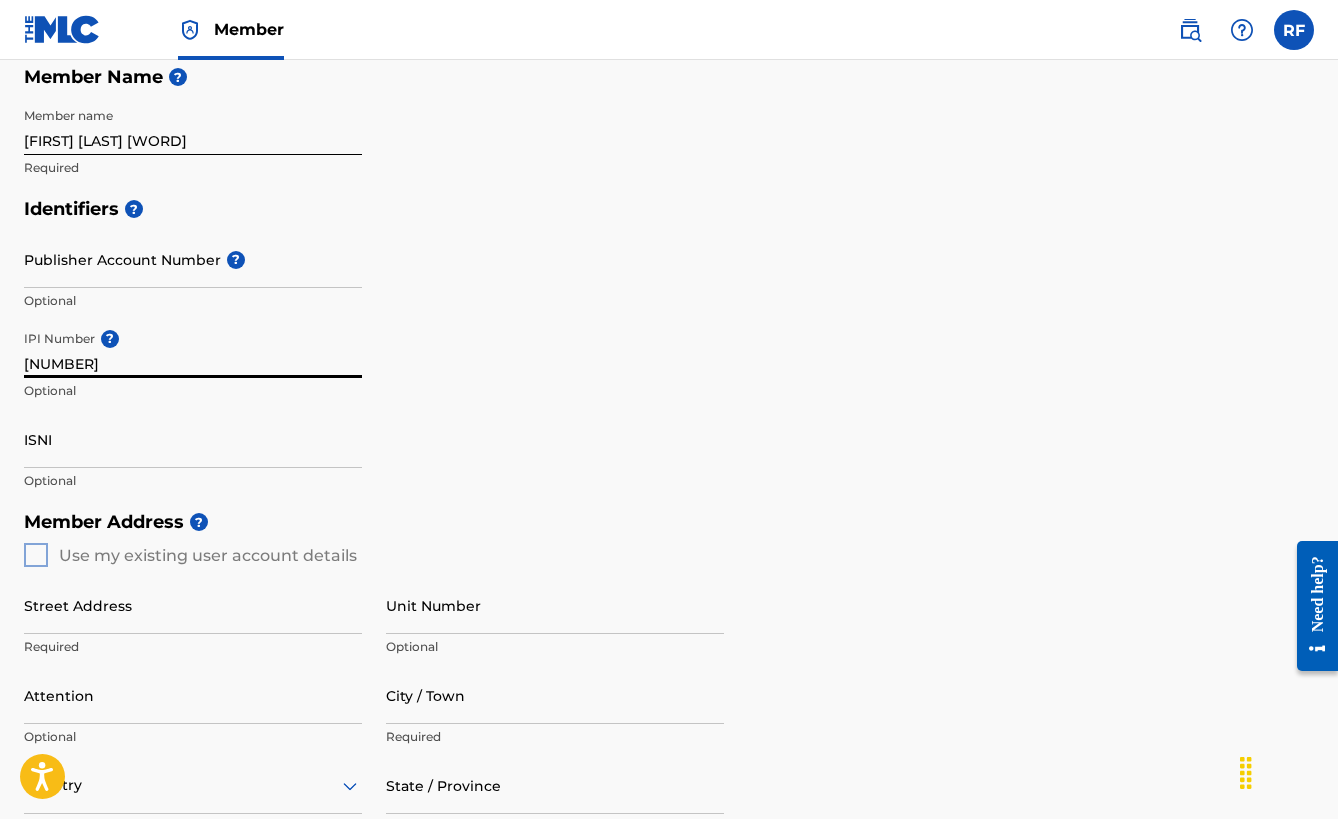 type on "[NUMBER]" 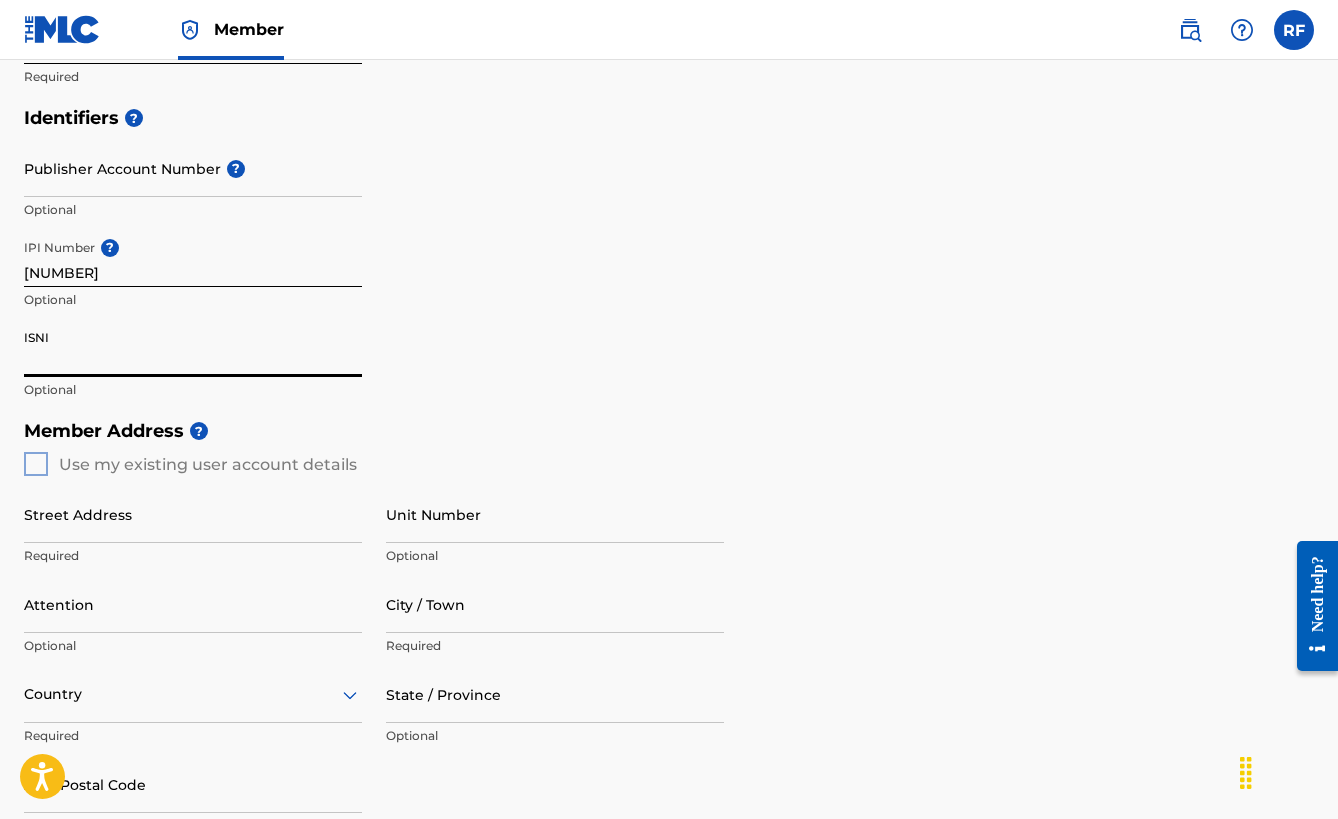 scroll, scrollTop: 468, scrollLeft: 0, axis: vertical 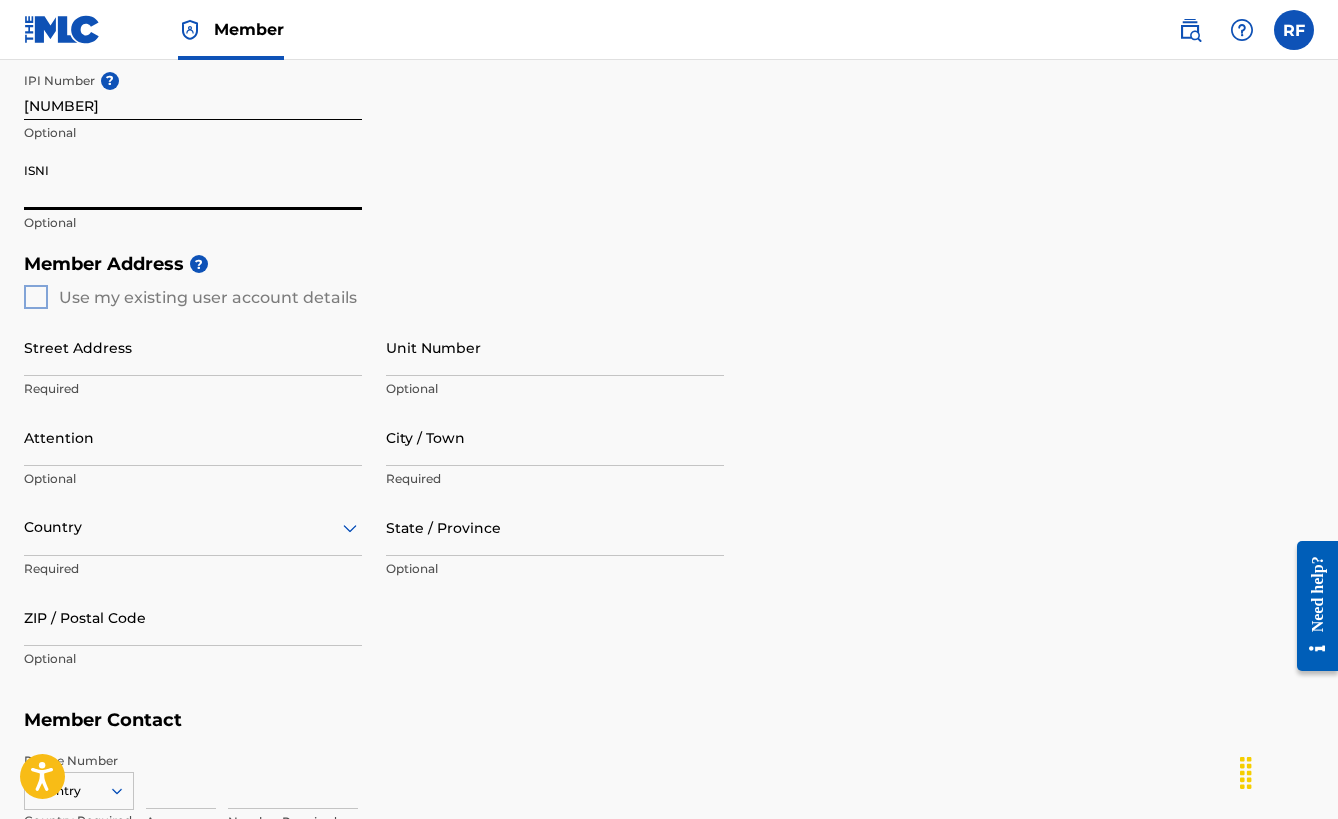 click on "Member Address ? Use my existing user account details Street Address Required Unit Number Optional Attention Optional City / Town Required Country Required State / Province Optional ZIP / Postal Code Optional" at bounding box center (669, 471) 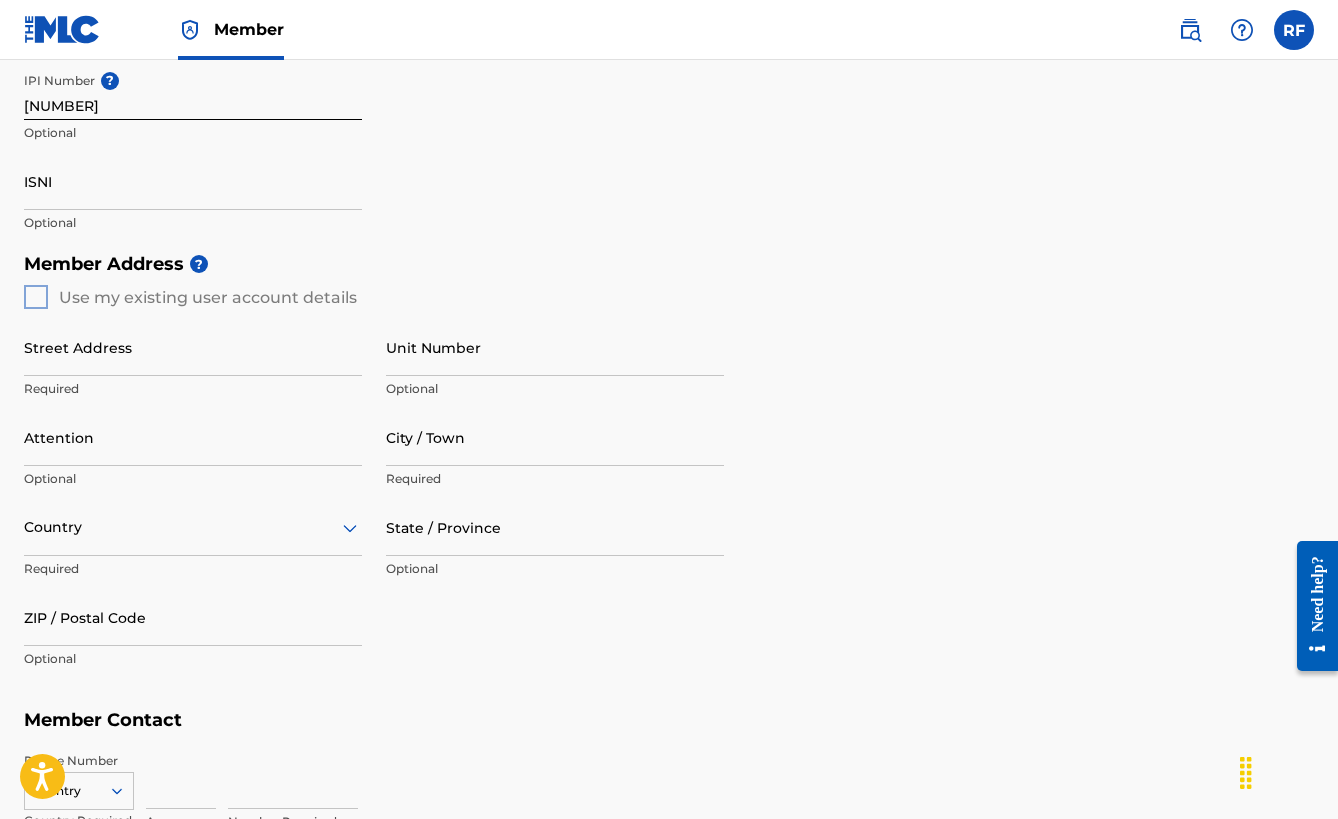 click on "Member Address ? Use my existing user account details Street Address Required Unit Number Optional Attention Optional City / Town Required Country Required State / Province Optional ZIP / Postal Code Optional" at bounding box center [669, 471] 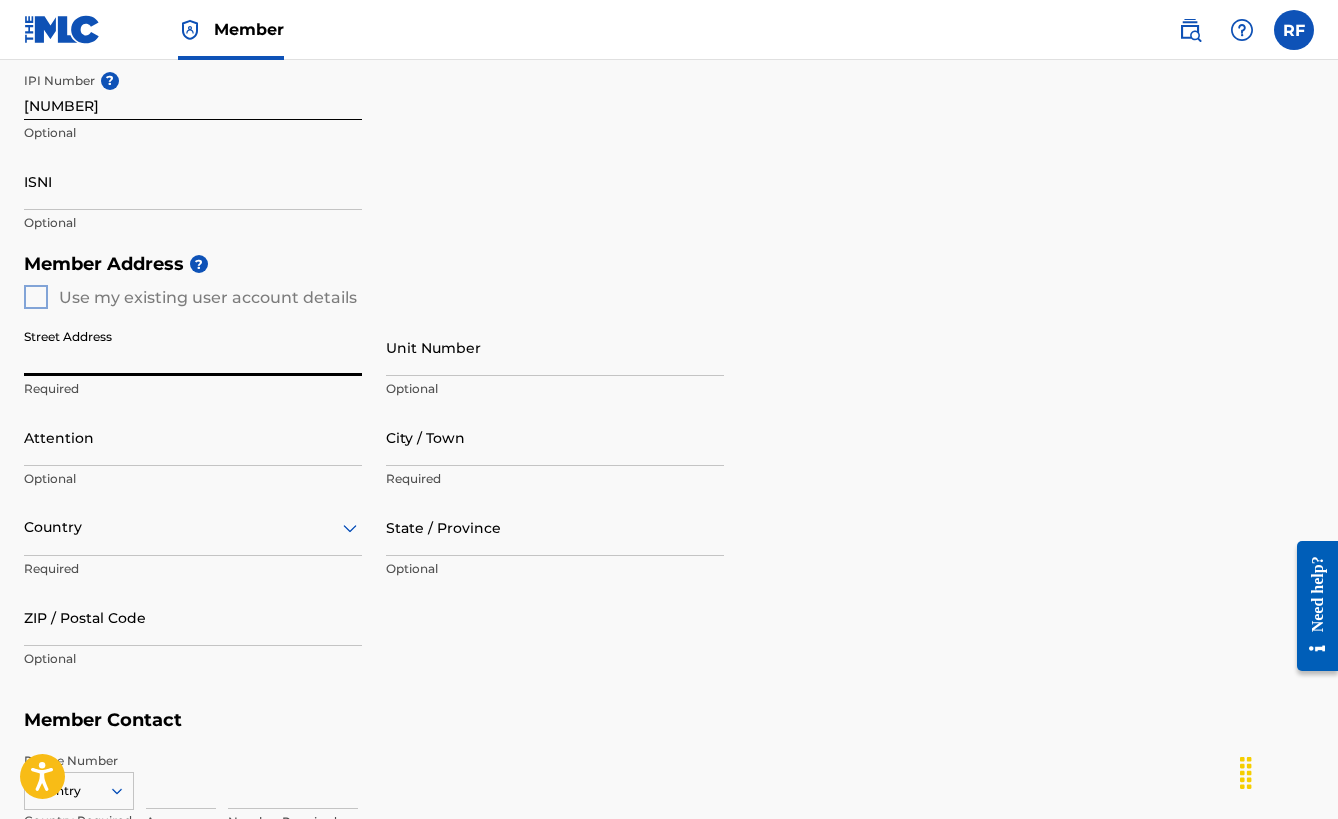 type on "[NUMBER] [STREET] [STREET]" 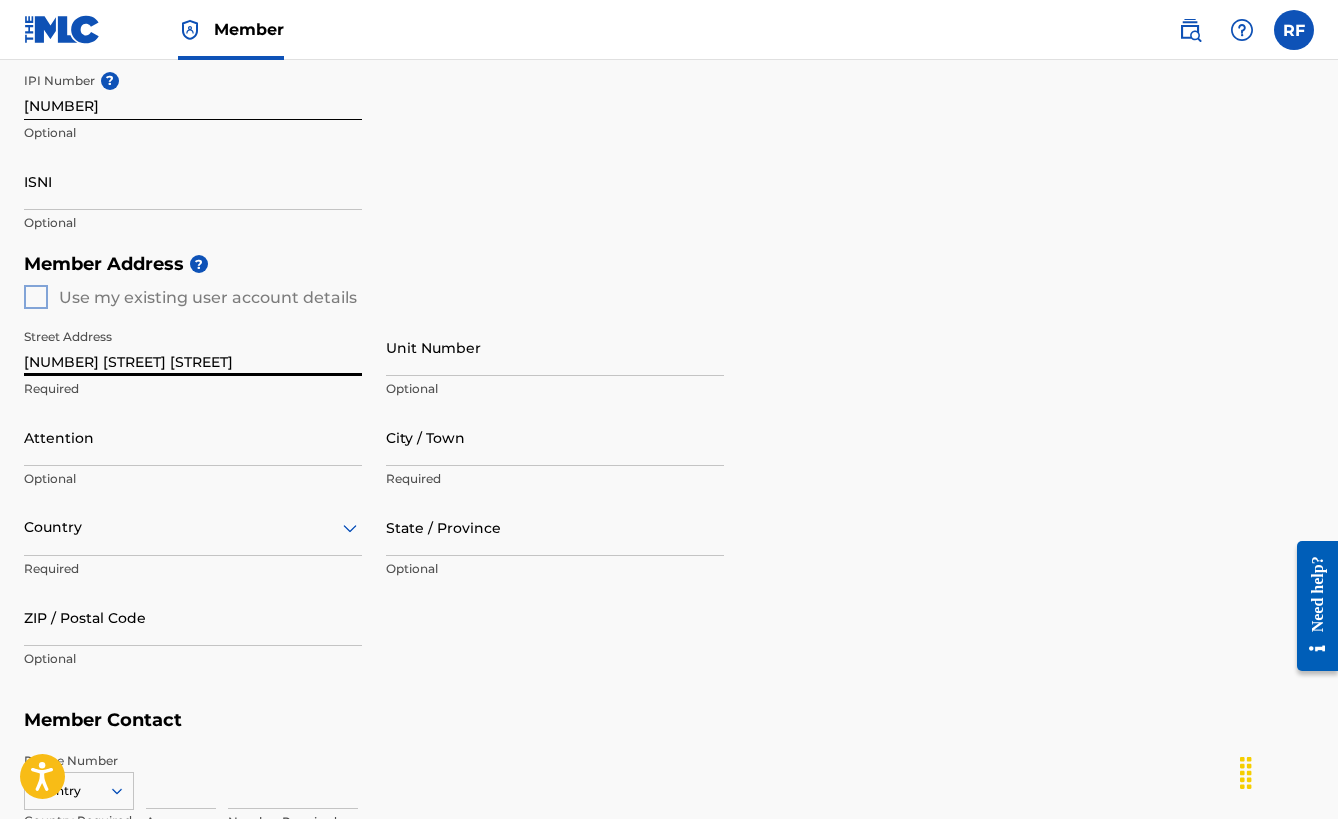click on "Attention" at bounding box center [193, 437] 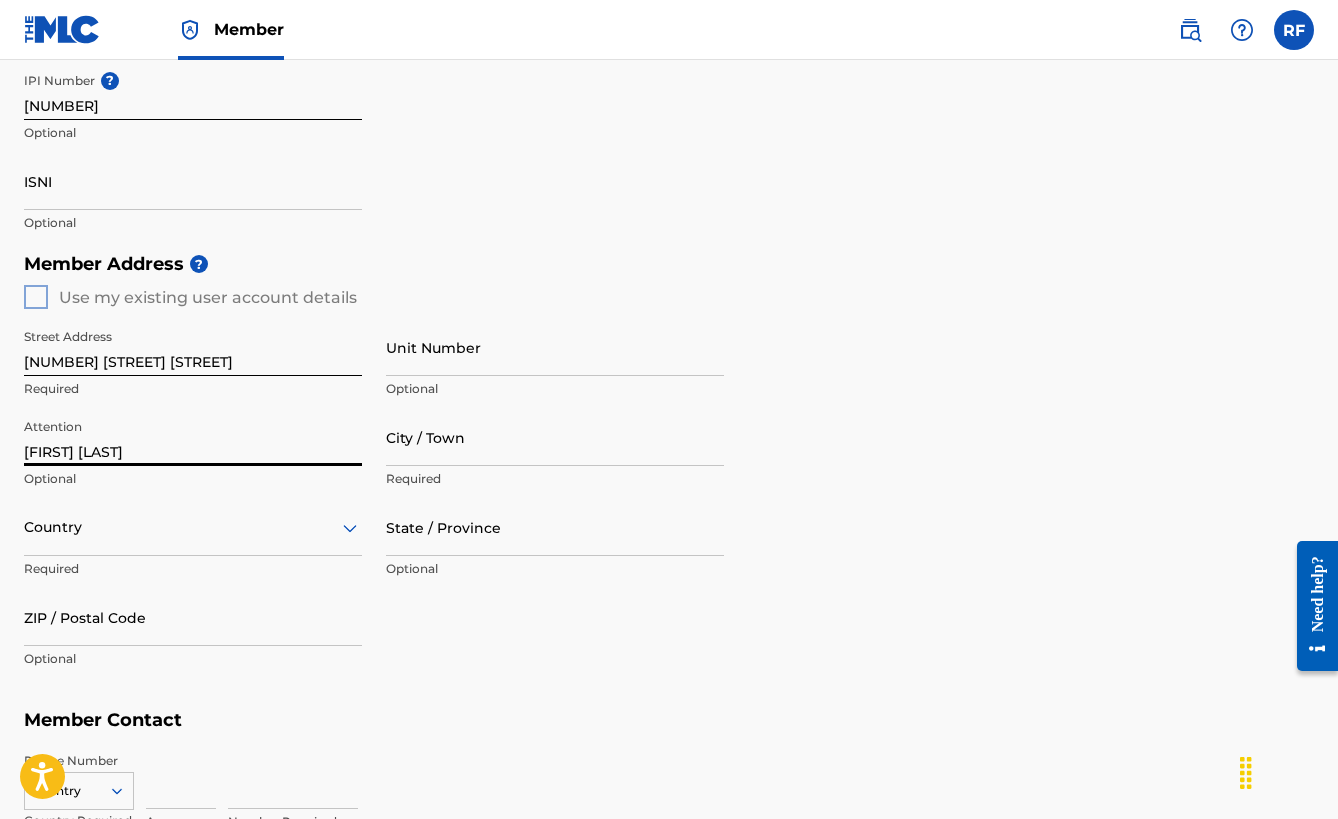 type on "[FIRST] [LAST]" 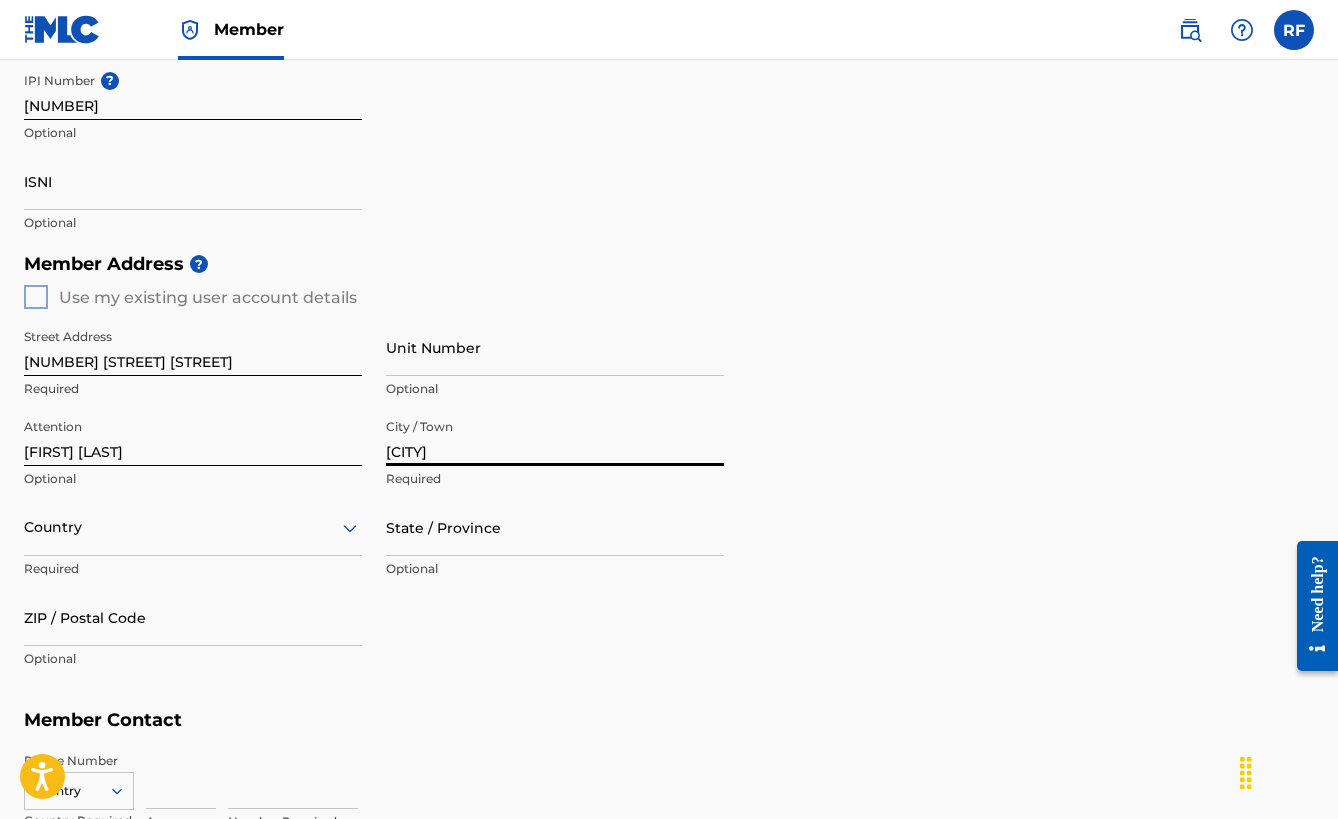 type on "[CITY]" 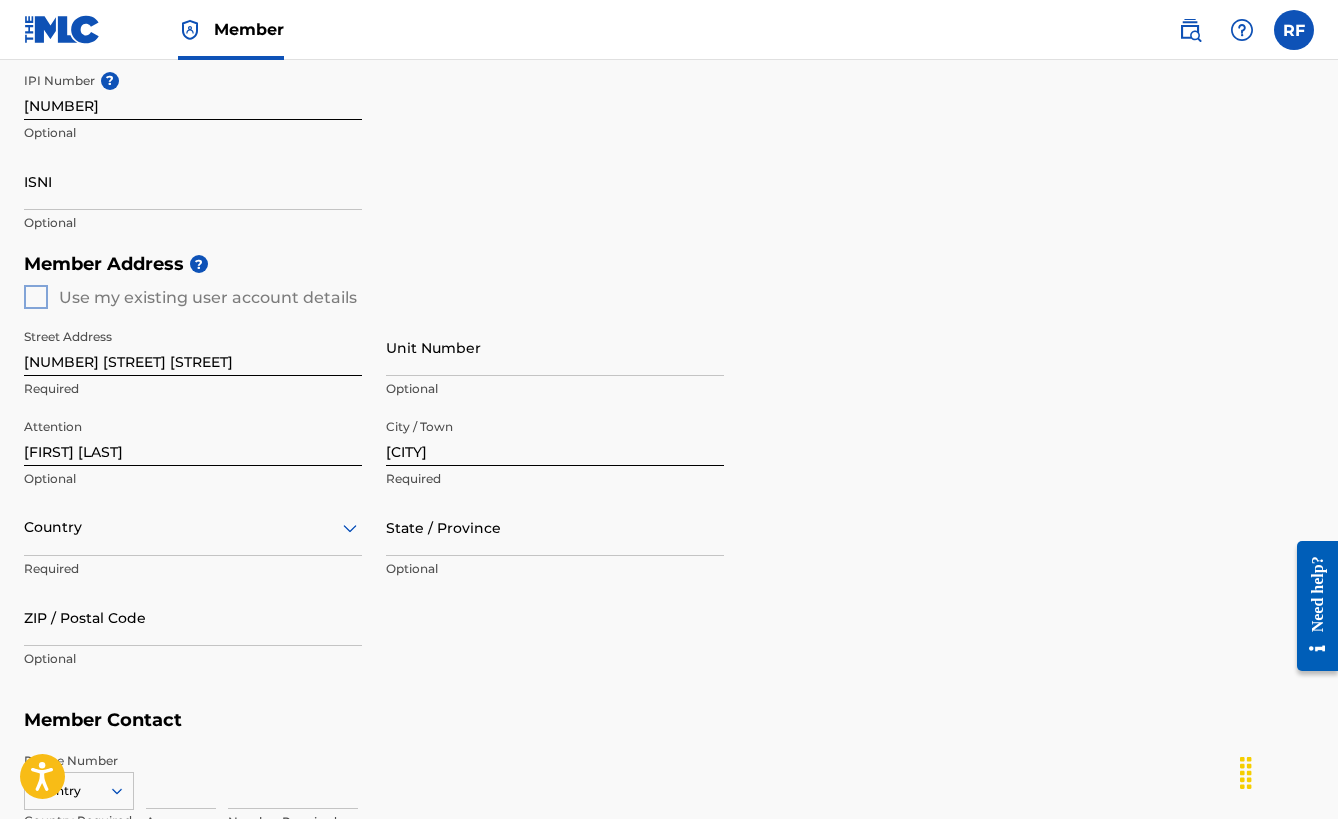 click on "option , selected. Select is focused ,type to refine list, press Down to open the menu, Country" at bounding box center (193, 527) 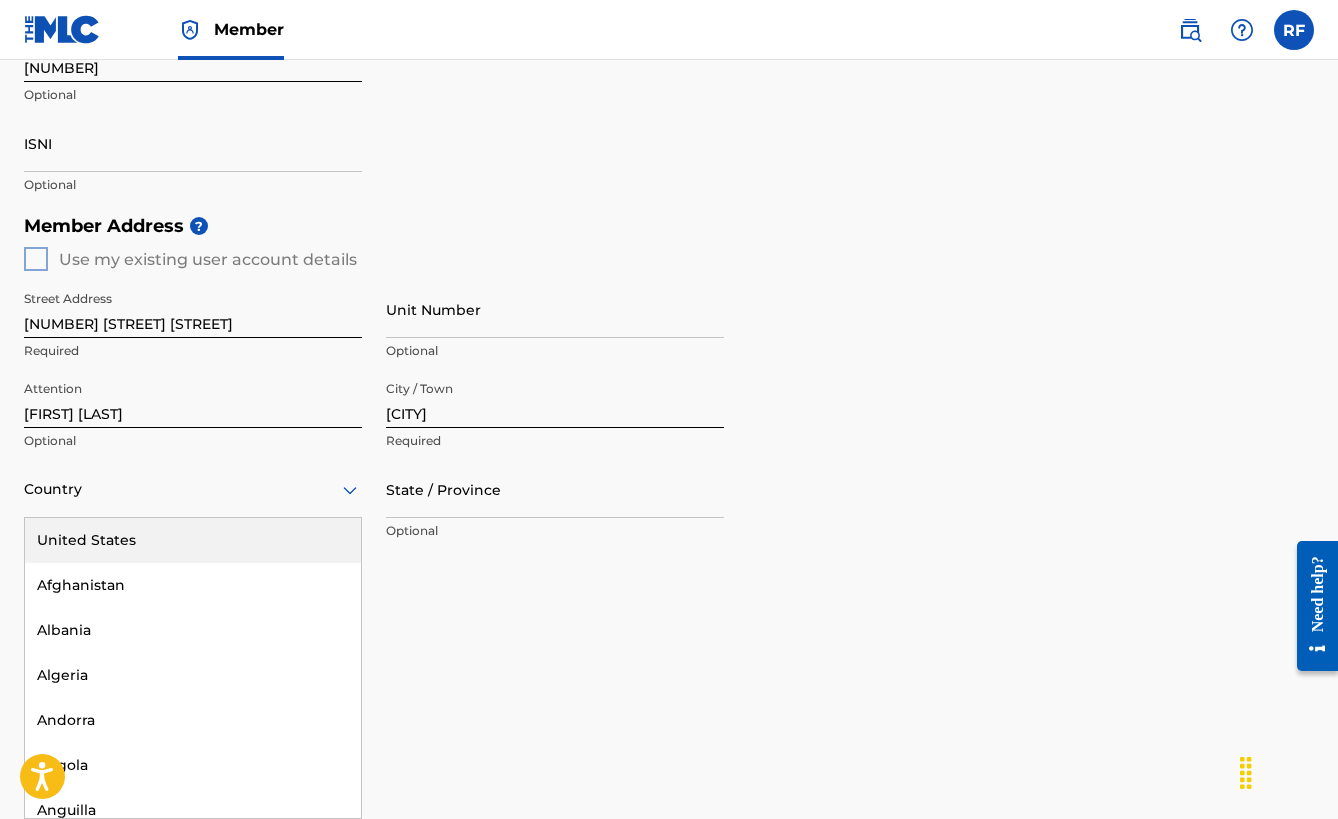 click on "United States" at bounding box center (193, 540) 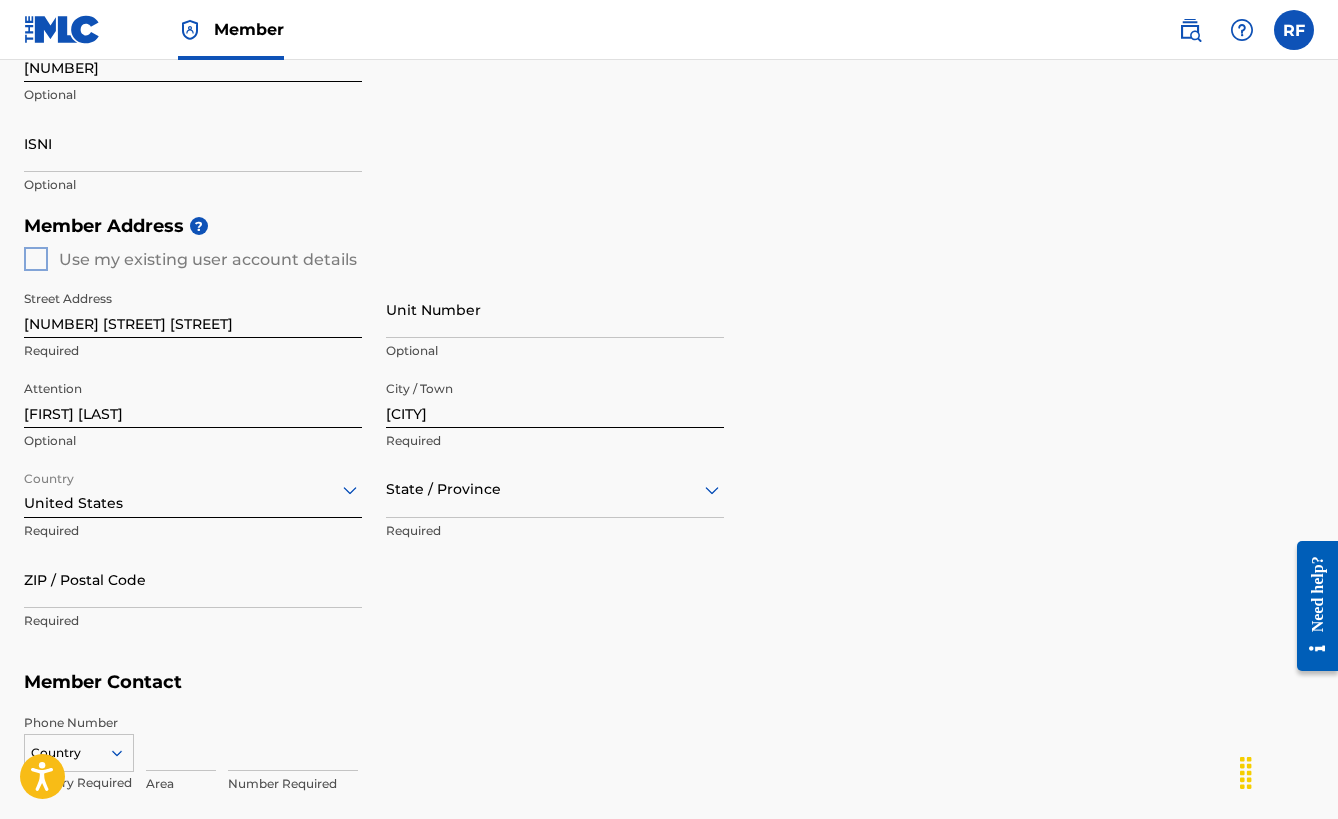 click on "State / Province" at bounding box center (555, 489) 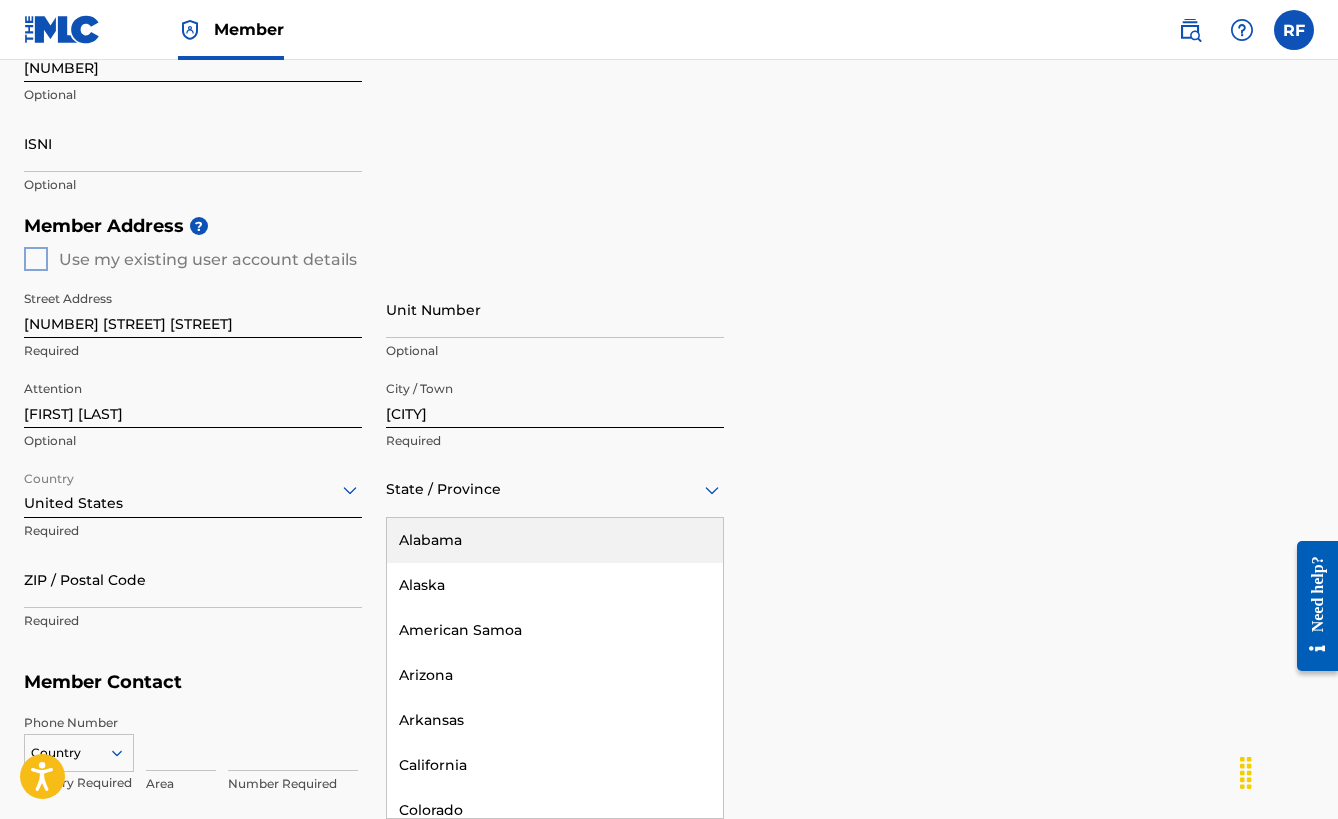 type on "t" 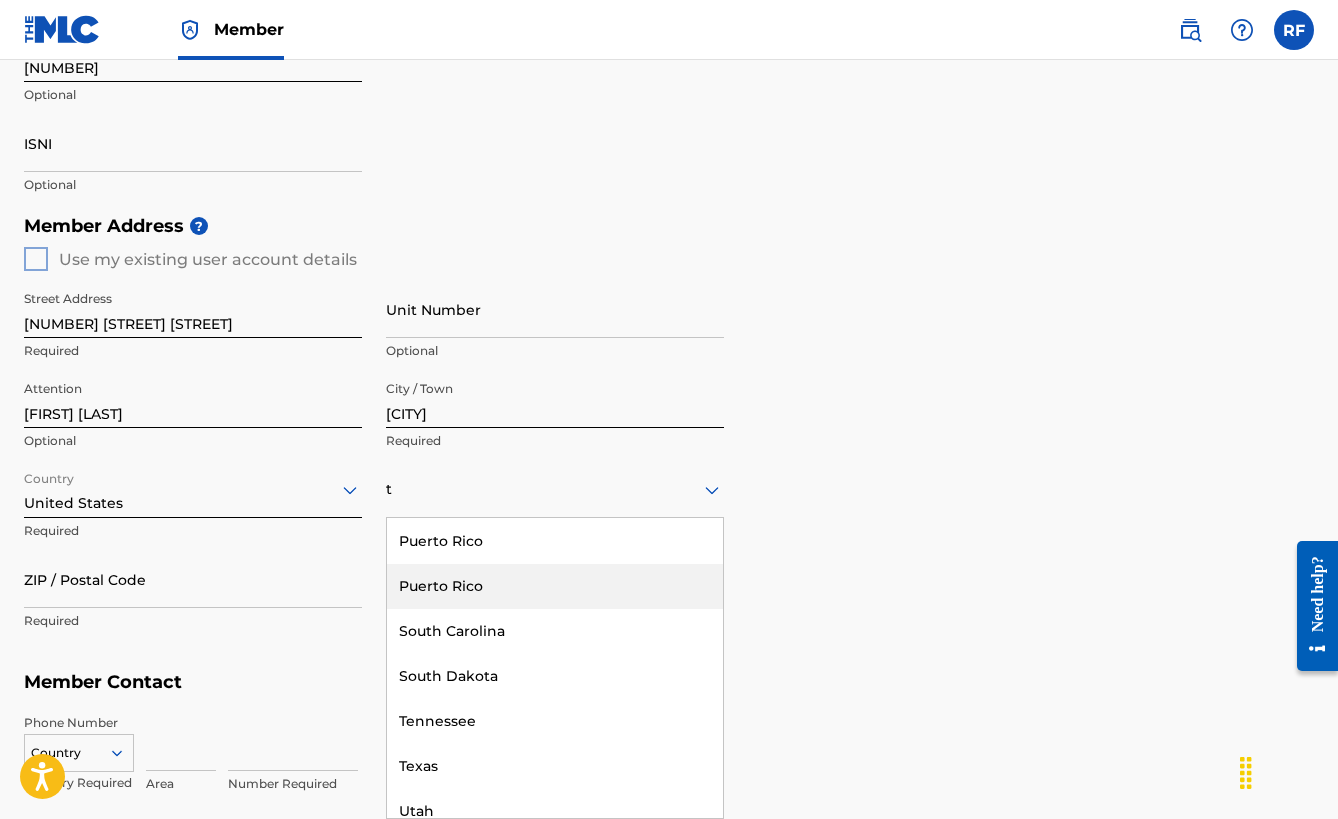 scroll, scrollTop: 433, scrollLeft: 0, axis: vertical 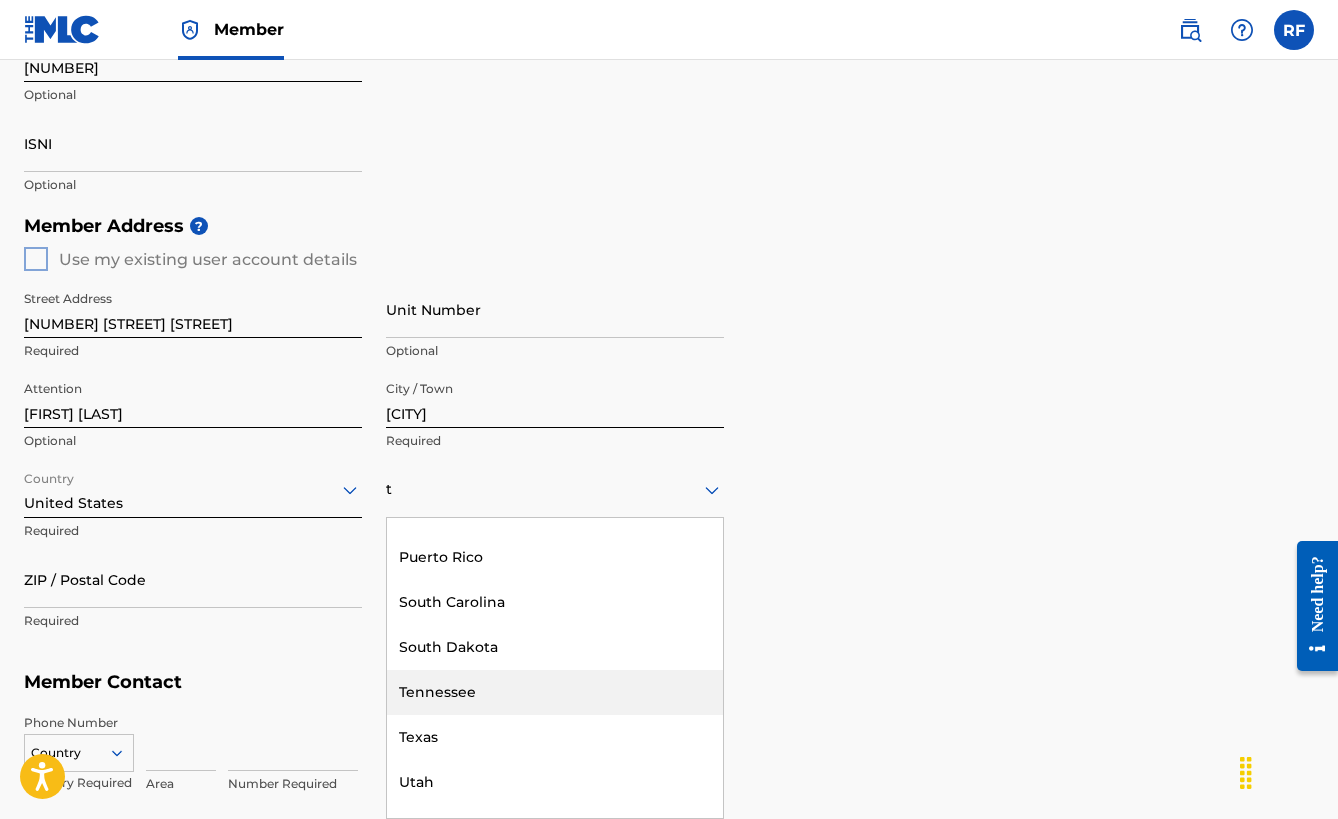 click on "Tennessee" at bounding box center [555, 692] 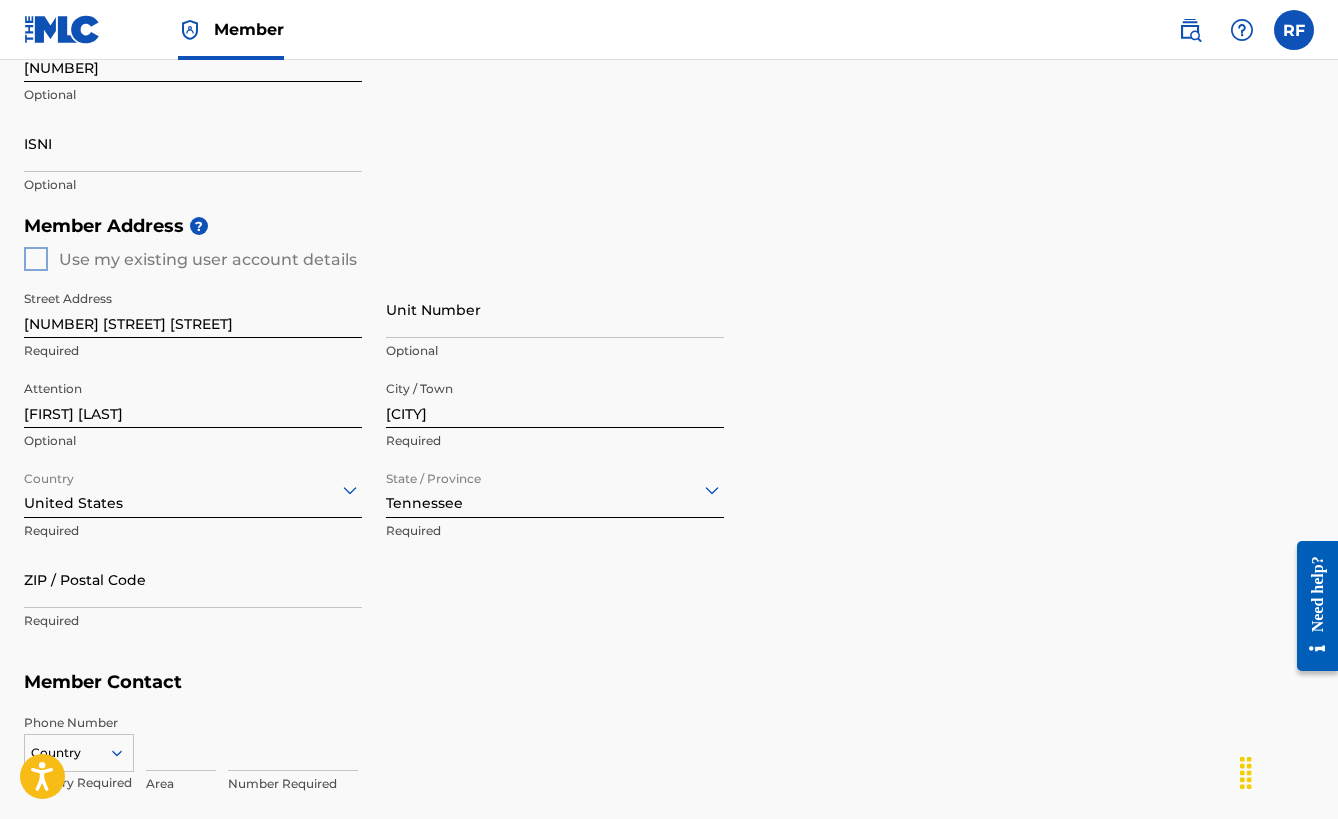 click on "ZIP / Postal Code" at bounding box center [193, 579] 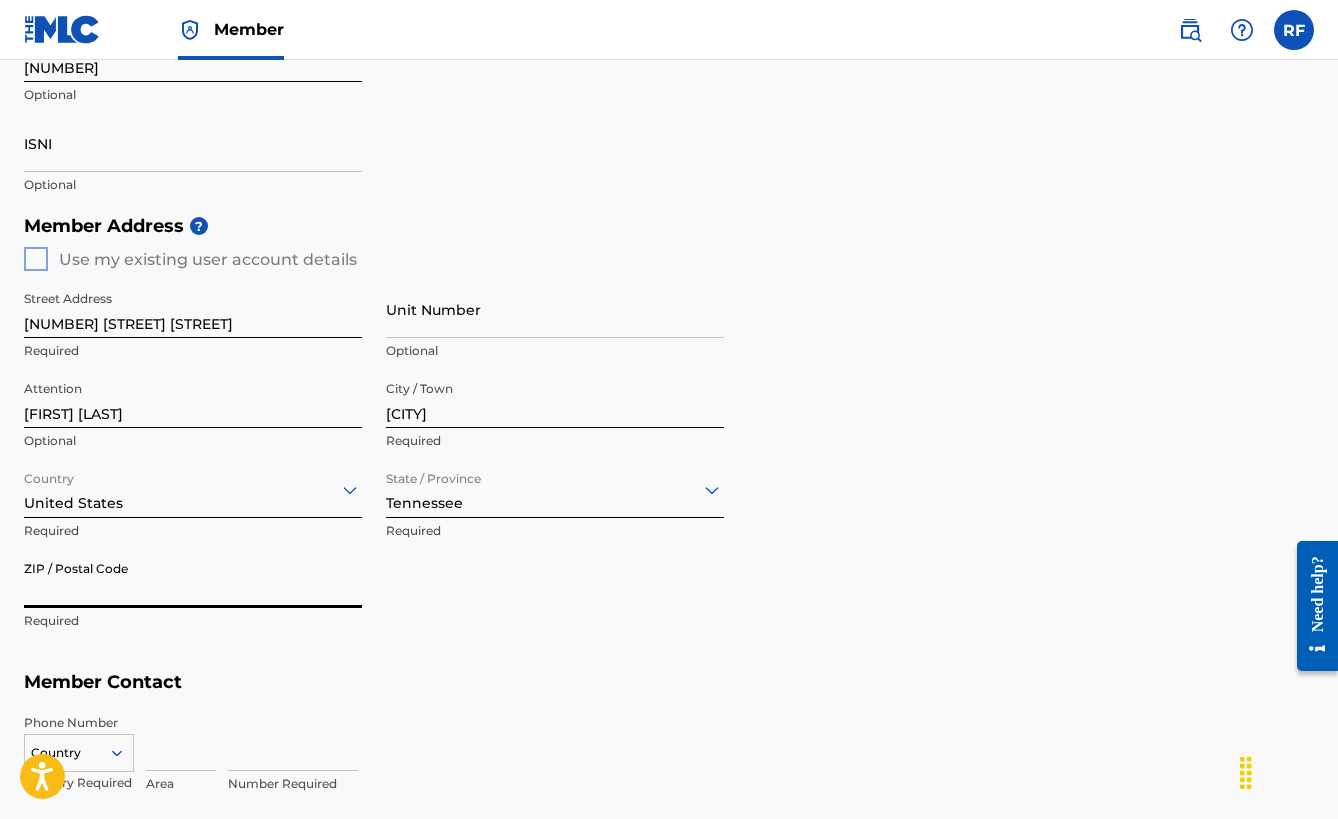 type on "[NUMBER]" 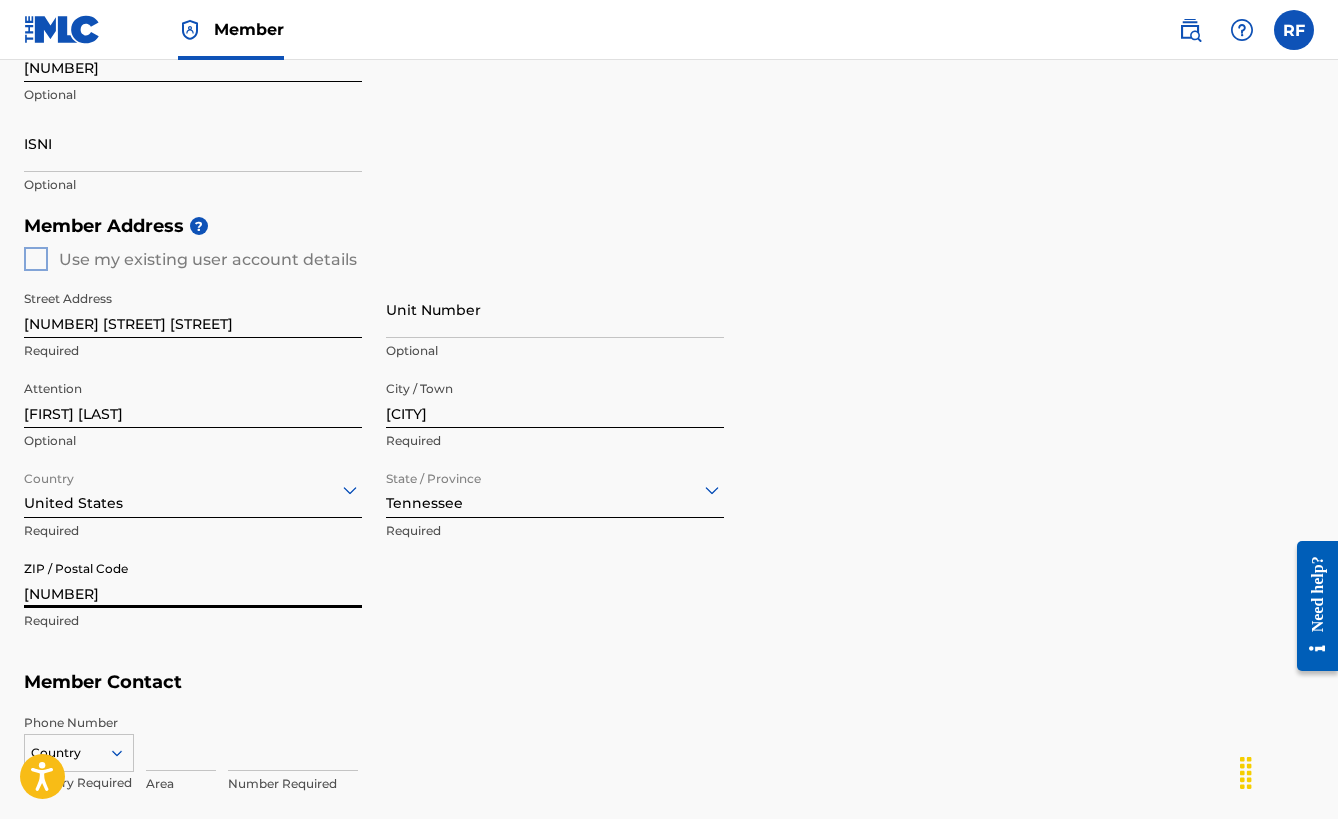 type on "United States" 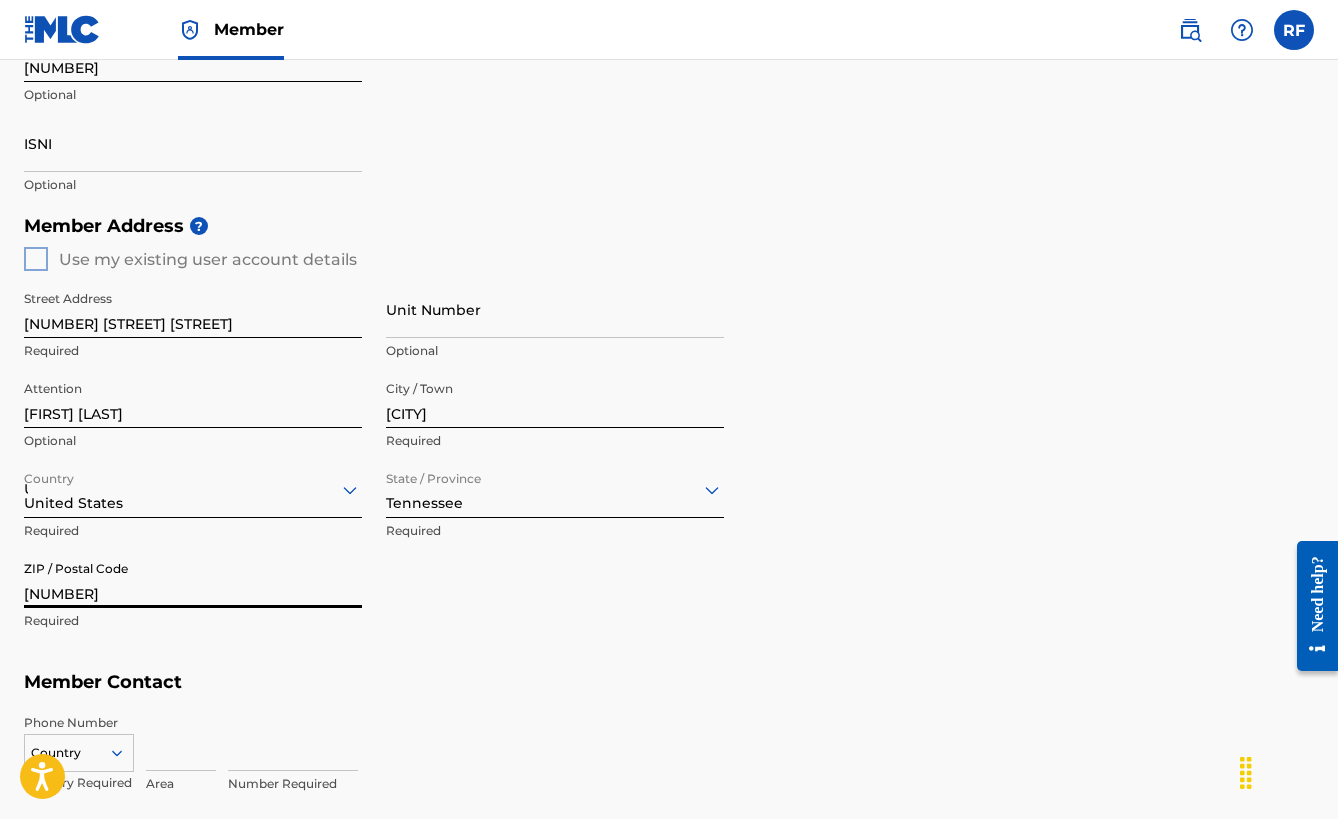 type on "Tennessee" 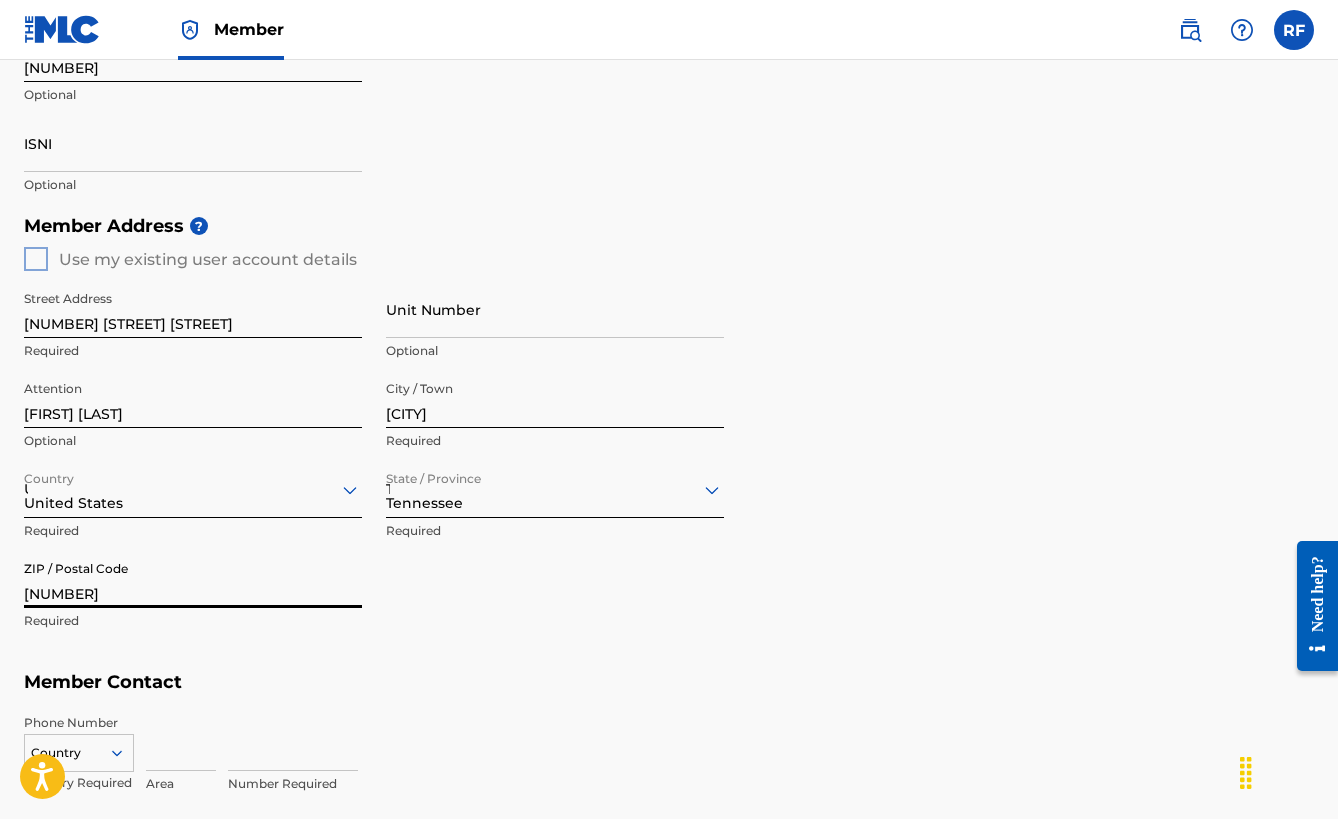 type on "1" 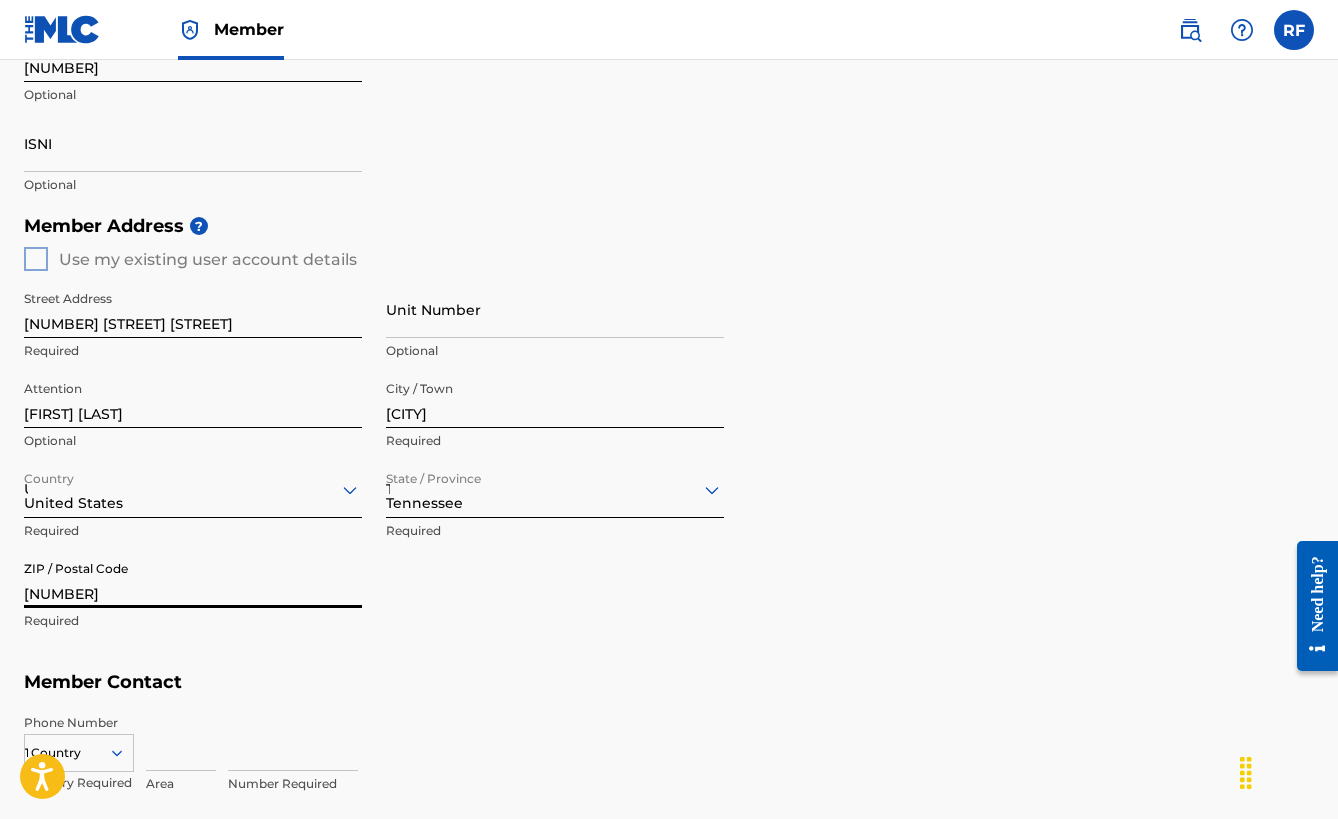 type on "615" 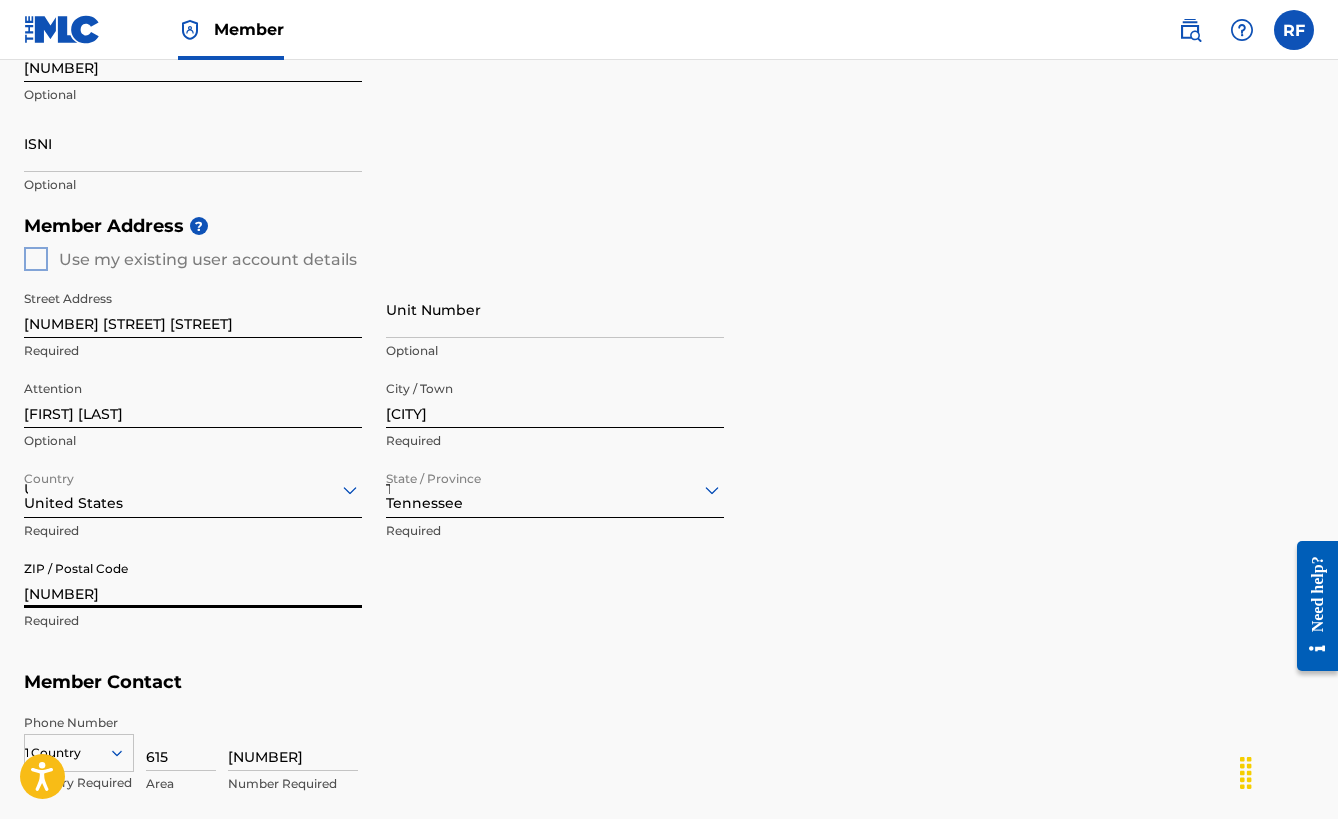type on "[USERNAME]@example.com" 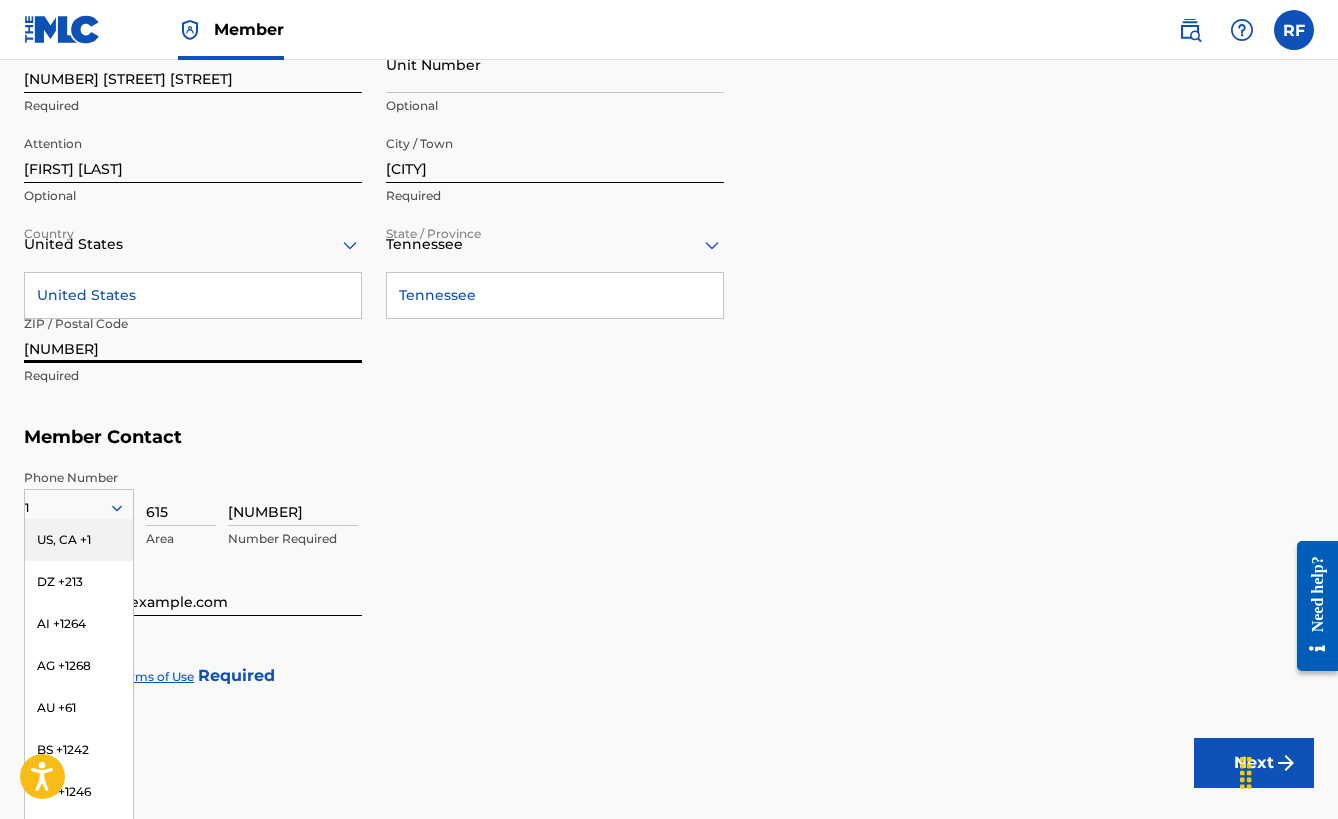 click on "Street Address [NUMBER] [STREET] [STREET] Required Unit Number Optional Attention [FIRST] [LAST] Optional City / Town [CITY] Required Country United States United States Required State / Province [STATE] [STATE] Required ZIP / Postal Code [POSTAL_CODE] Required" at bounding box center [374, 216] 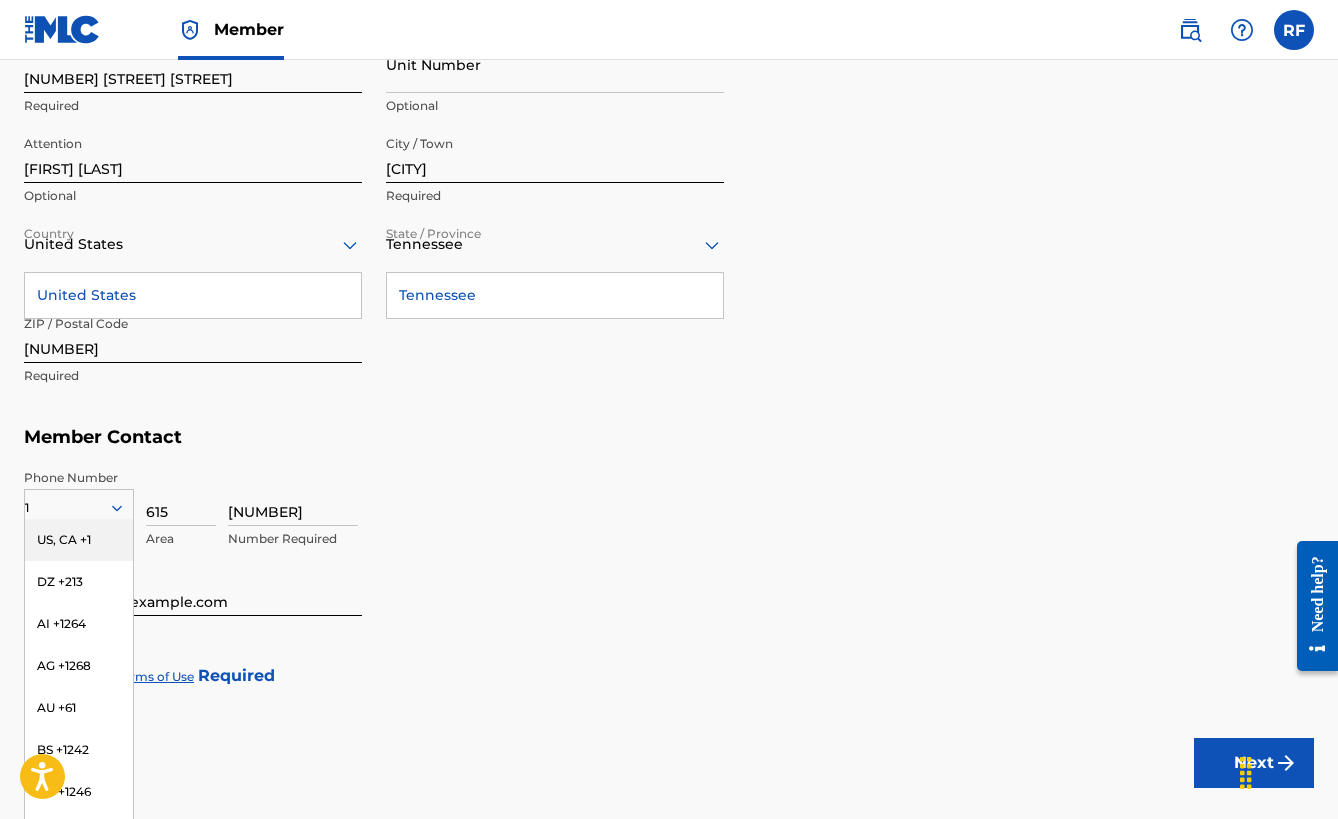 click on "United States" at bounding box center [193, 295] 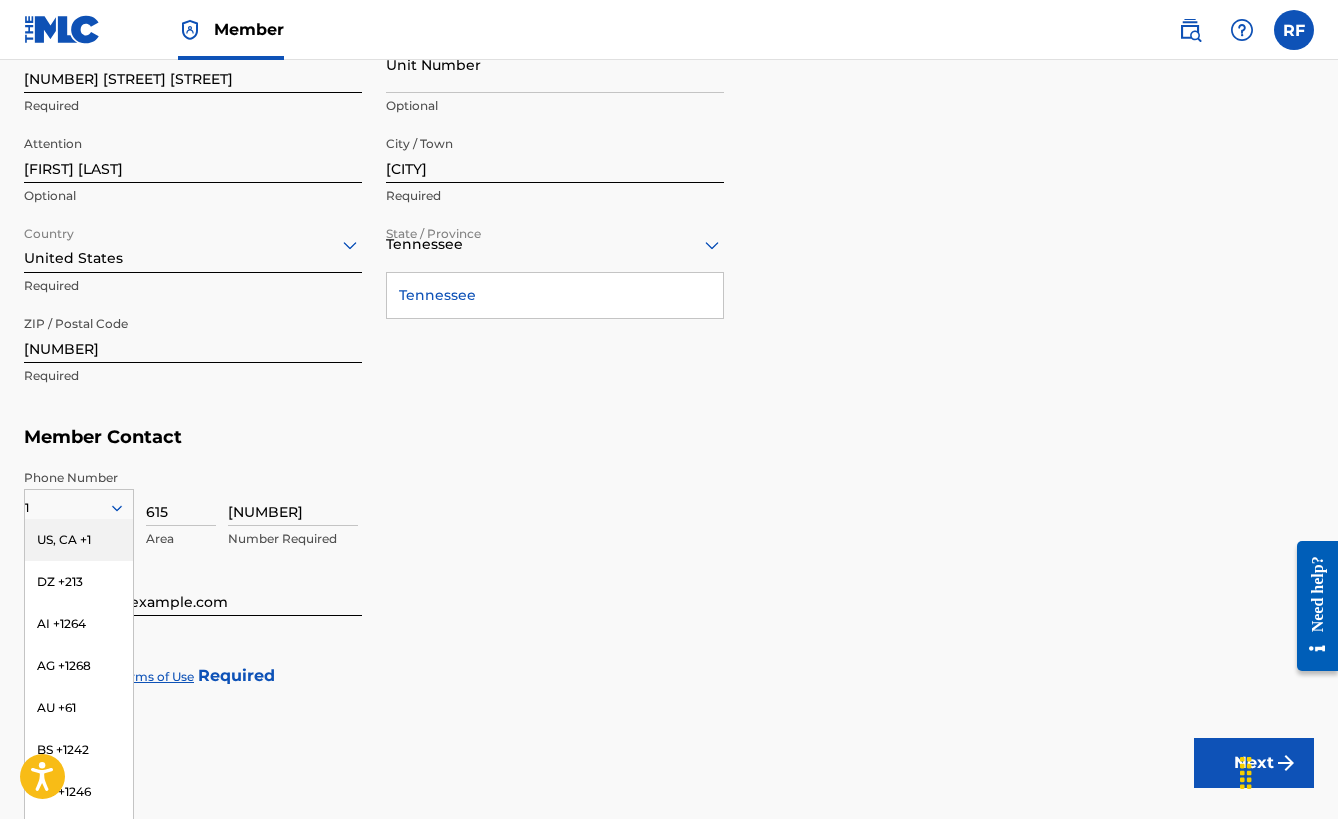 click on "Tennessee" at bounding box center [555, 295] 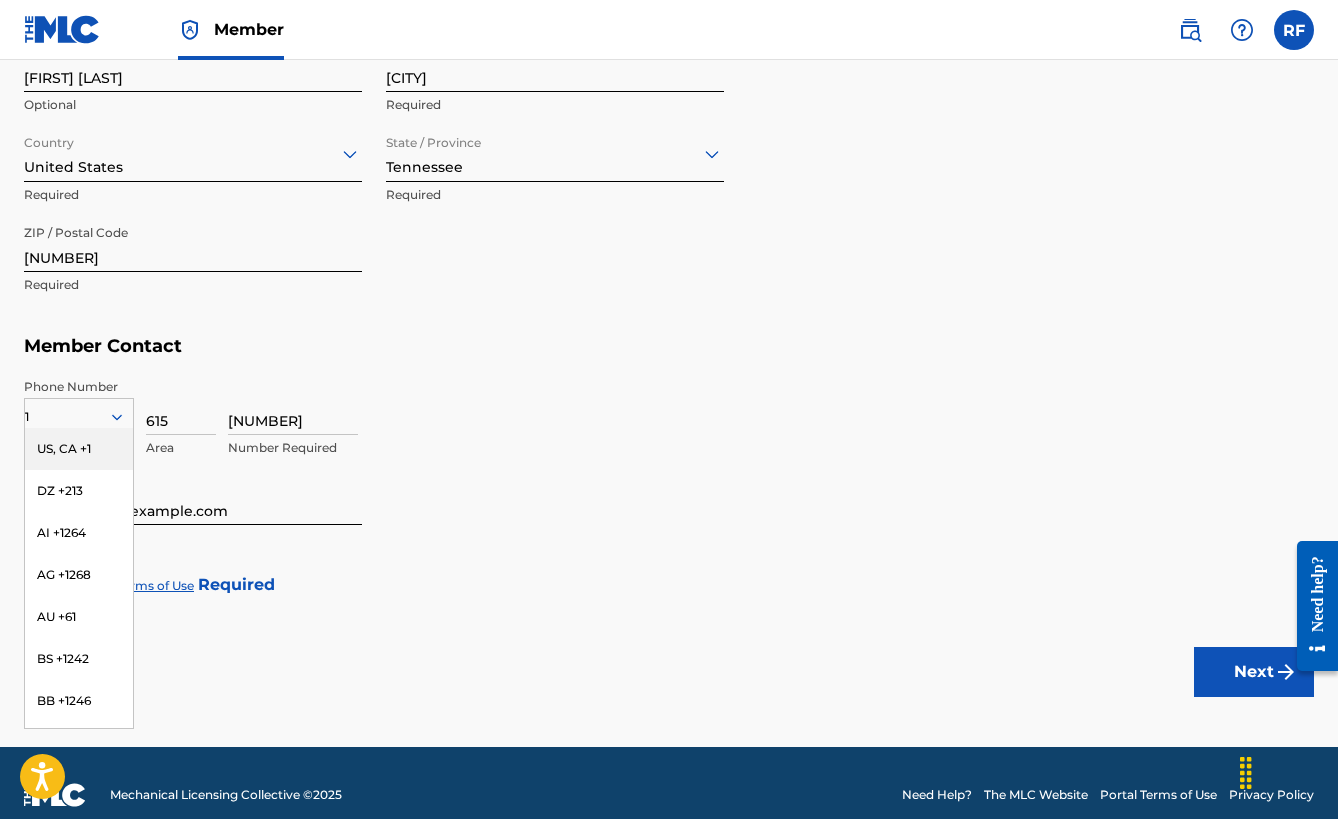 scroll, scrollTop: 1000, scrollLeft: 0, axis: vertical 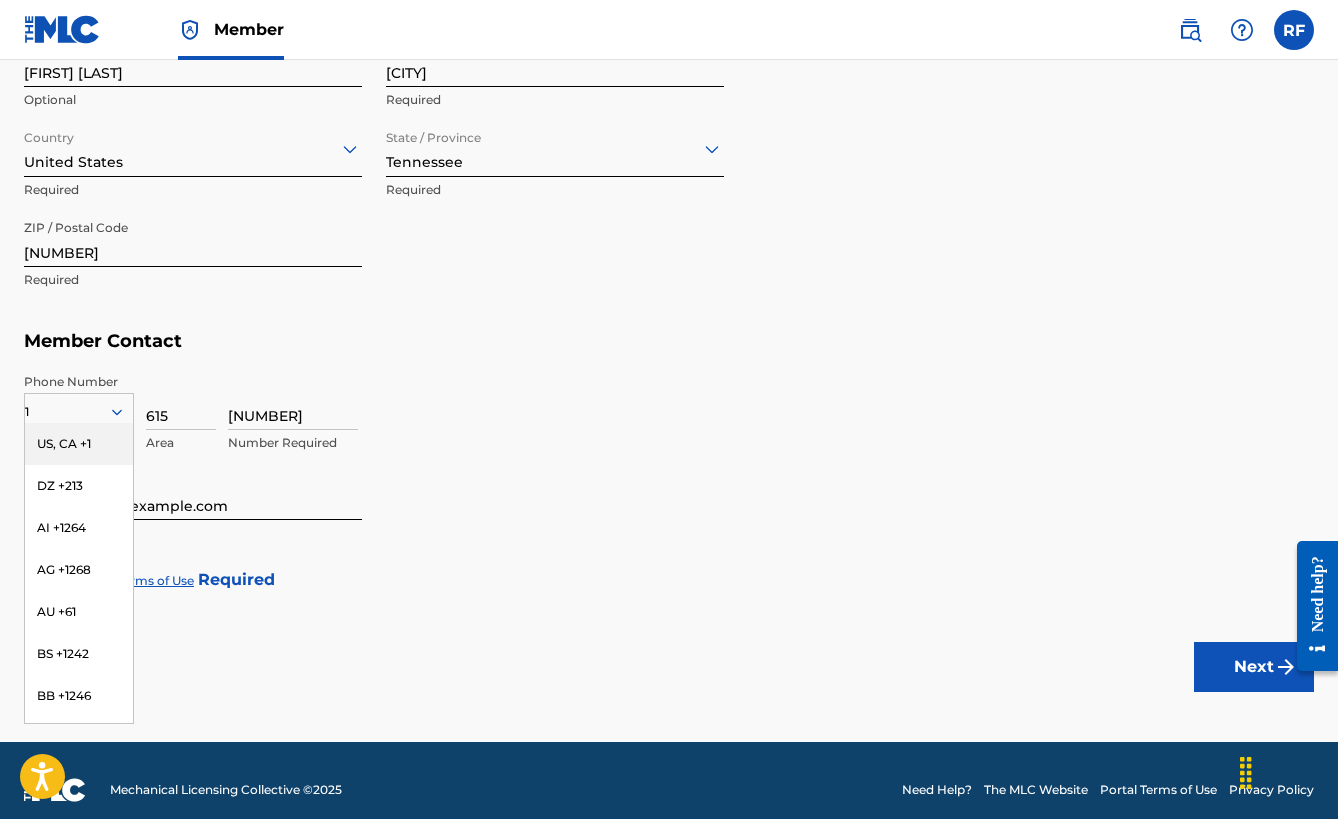 click on "US, CA +1" at bounding box center (79, 444) 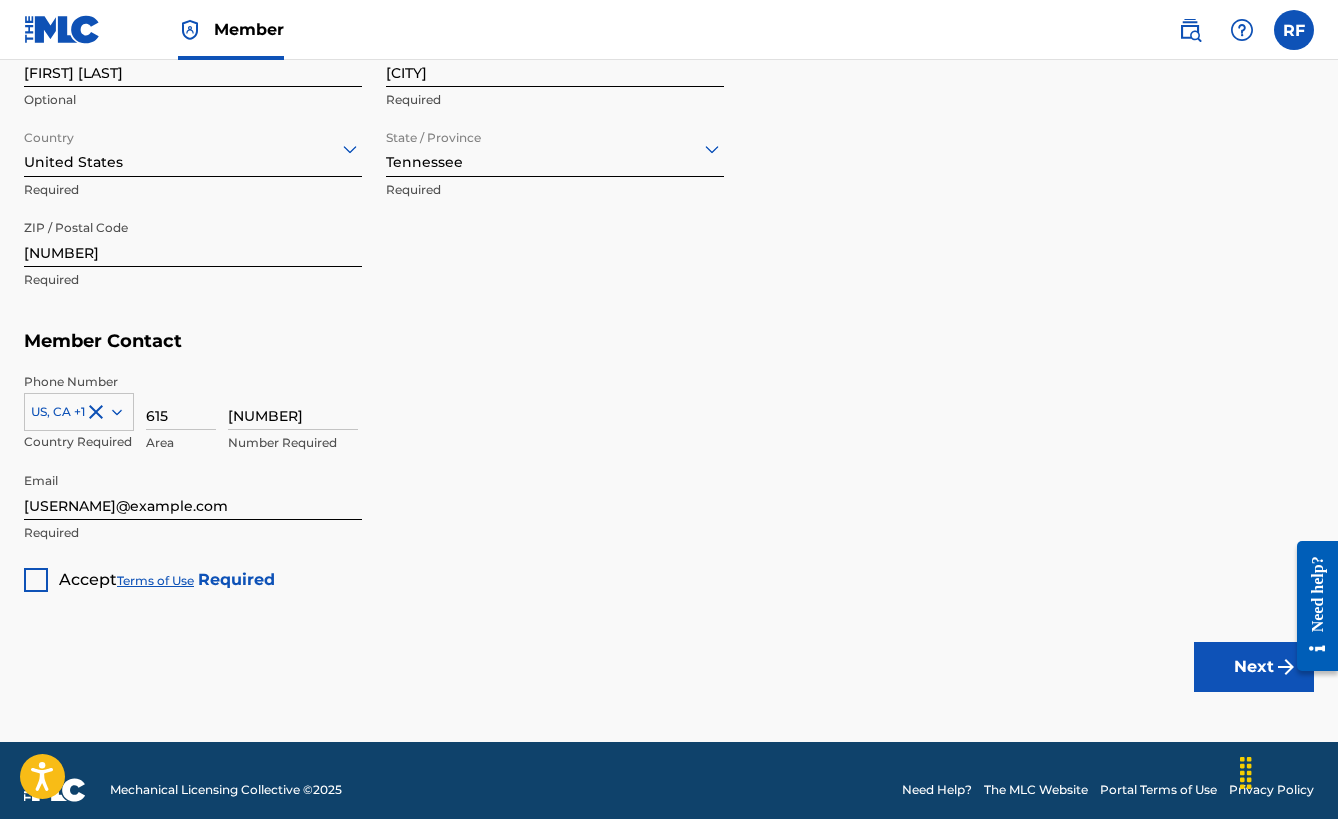 click on "[NUMBER]" at bounding box center (293, 401) 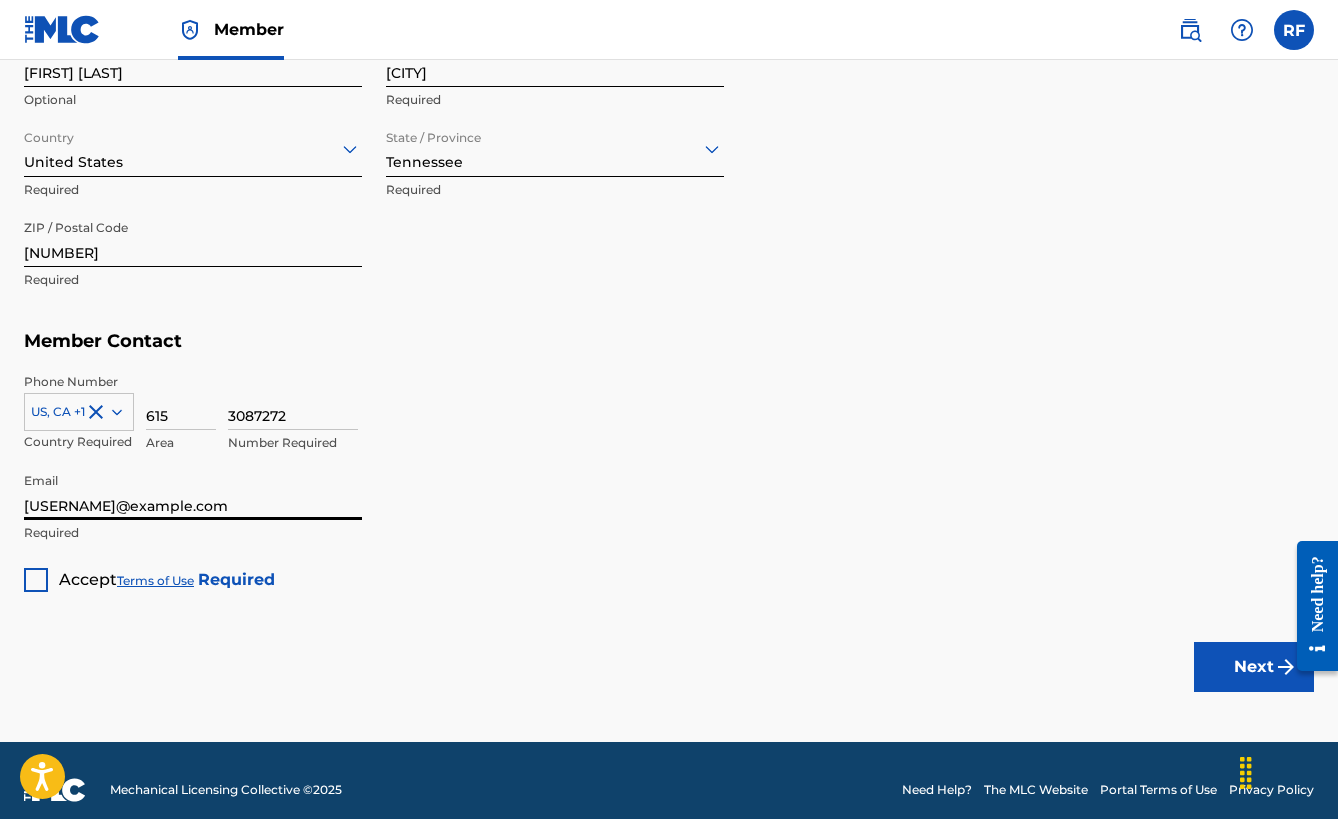 click at bounding box center (36, 580) 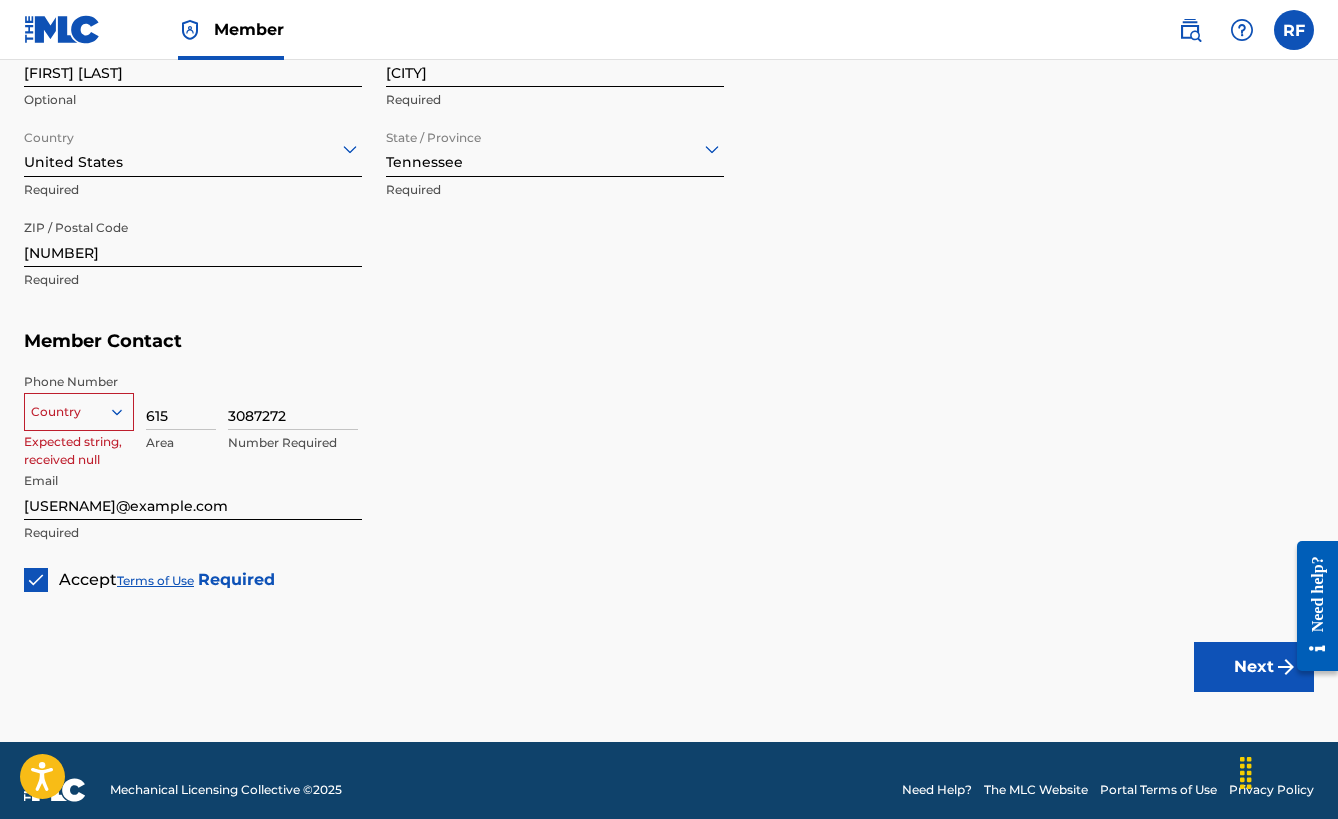 click 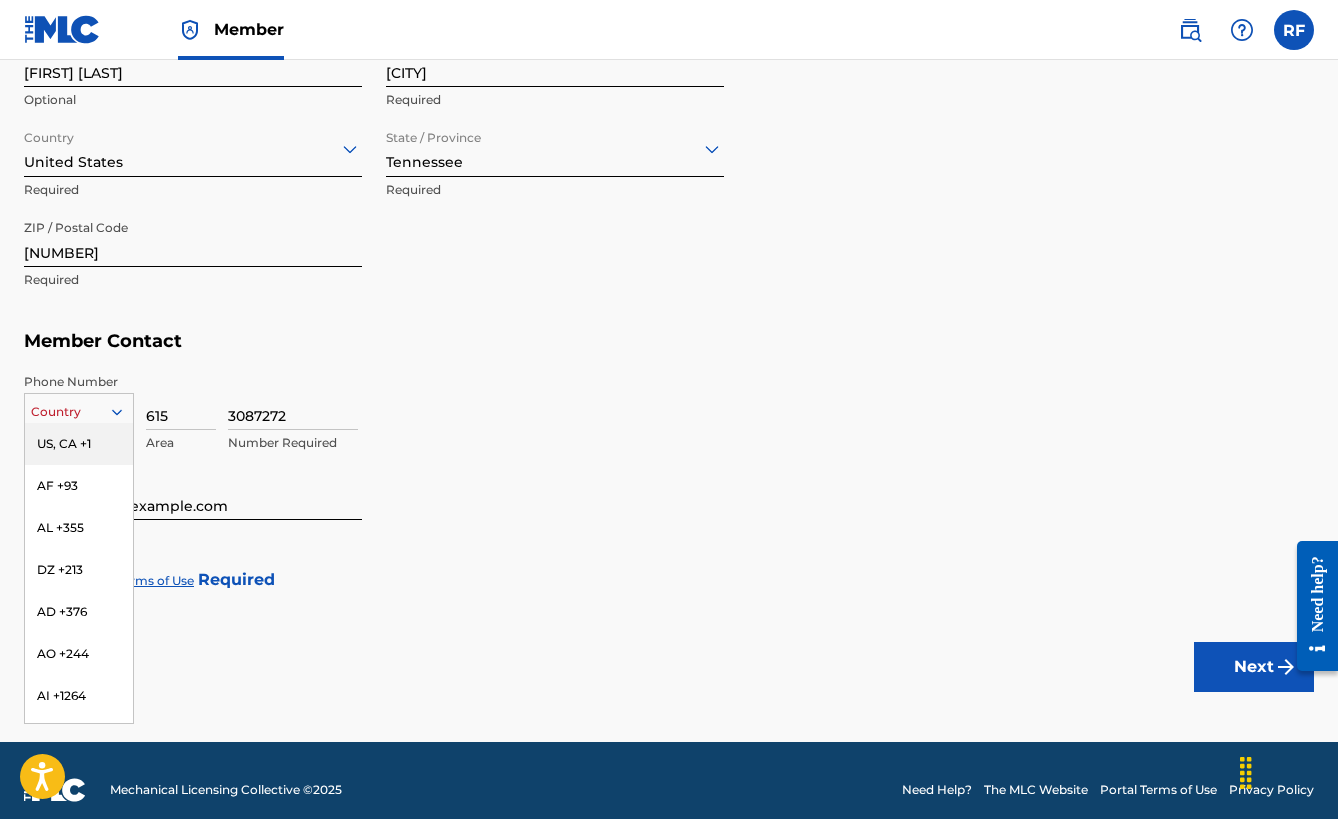 click on "US, CA +1" at bounding box center (79, 444) 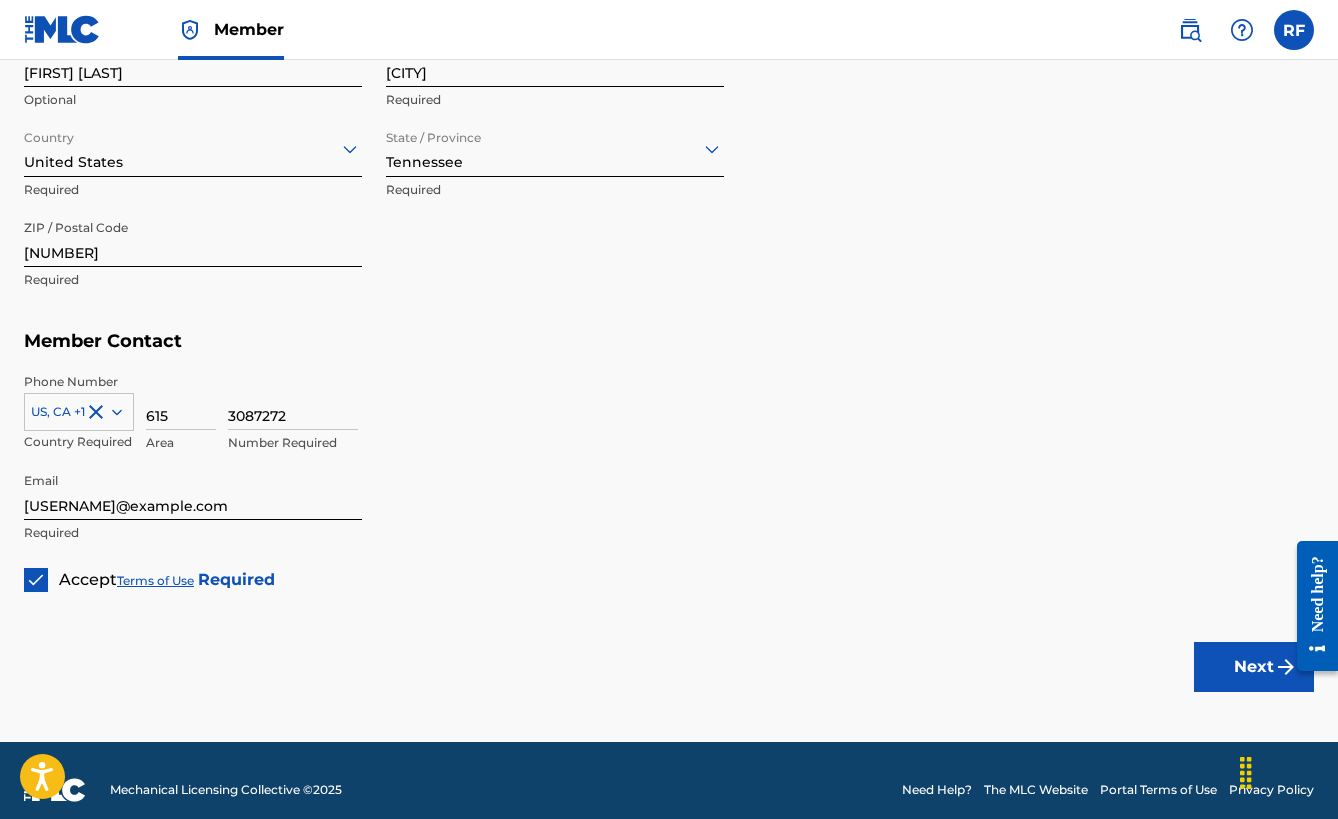 click on "Member Contact" at bounding box center [669, 341] 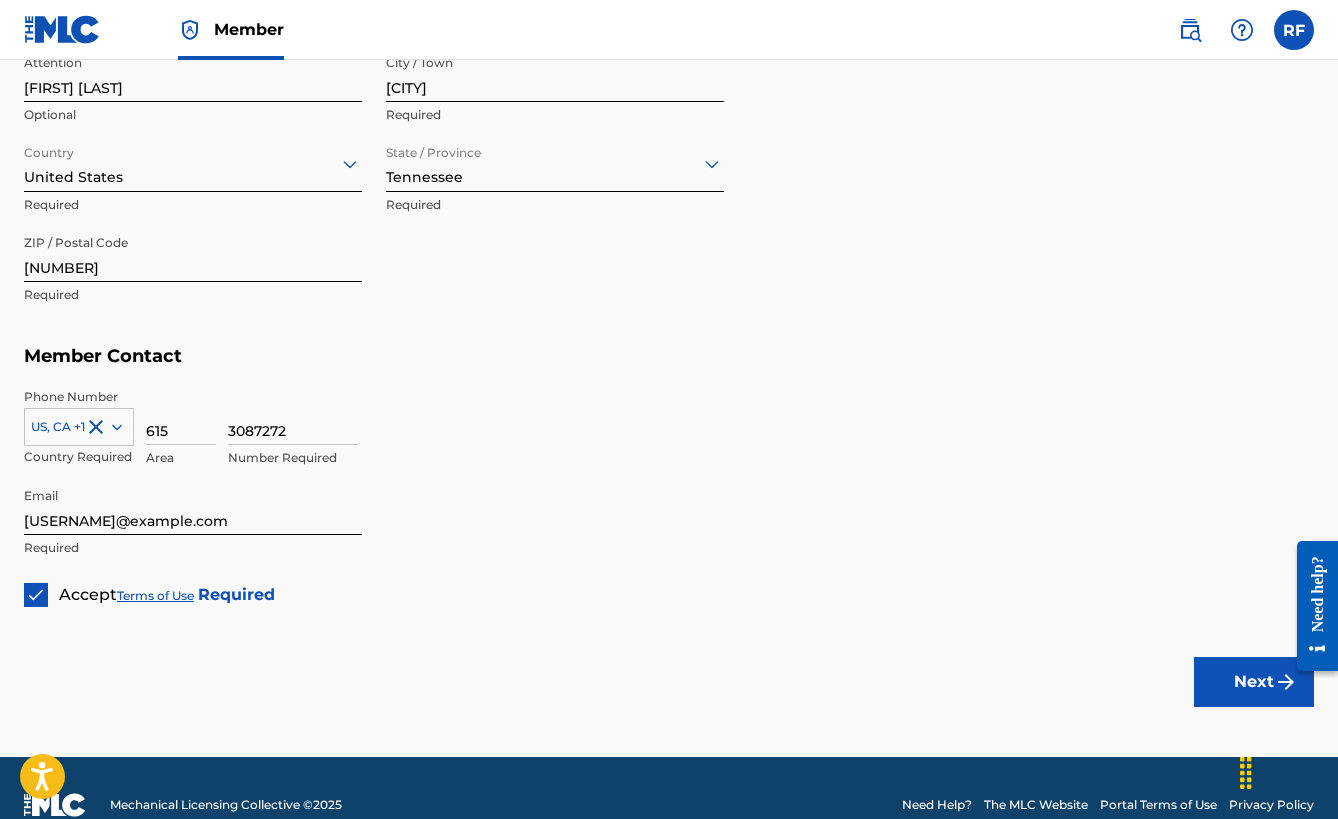 scroll, scrollTop: 1018, scrollLeft: 0, axis: vertical 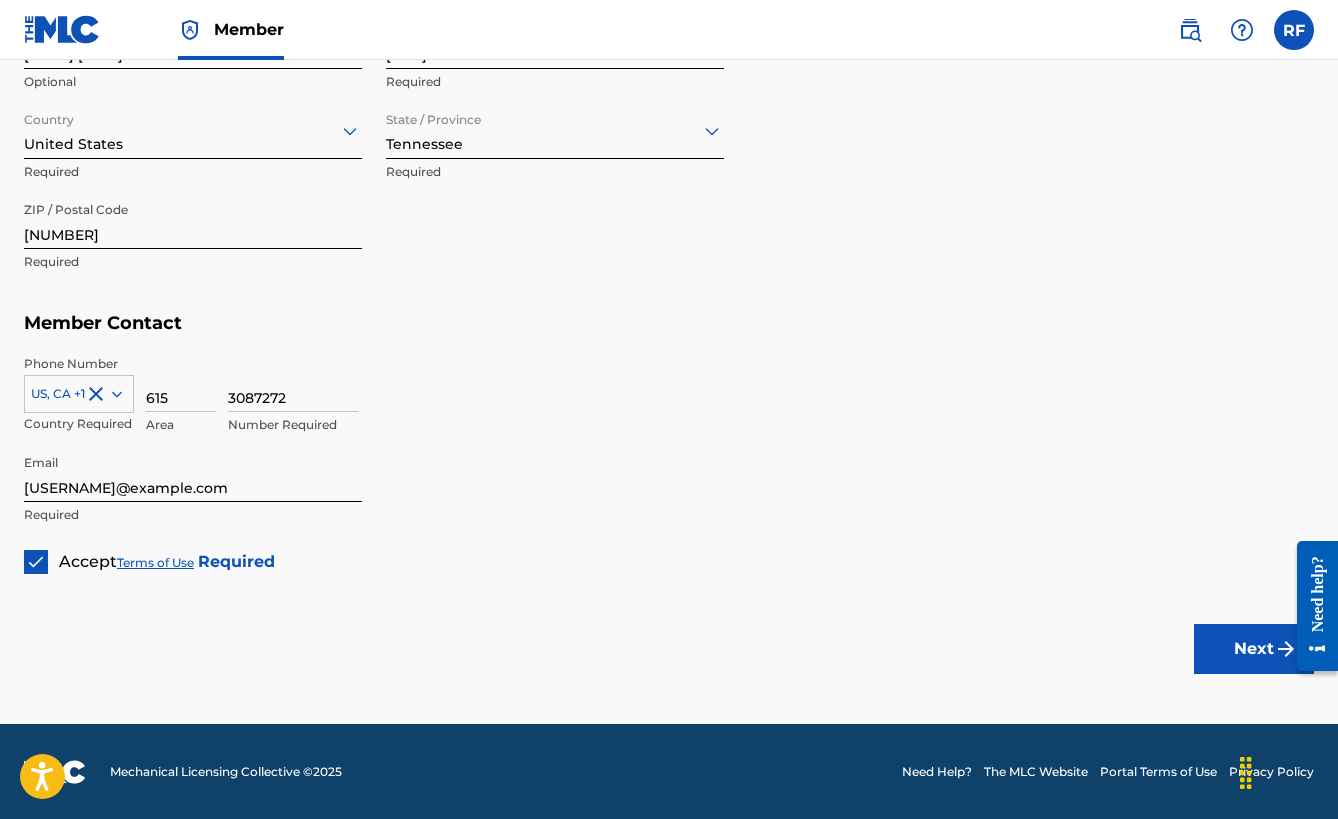 click on "Next" at bounding box center (1254, 649) 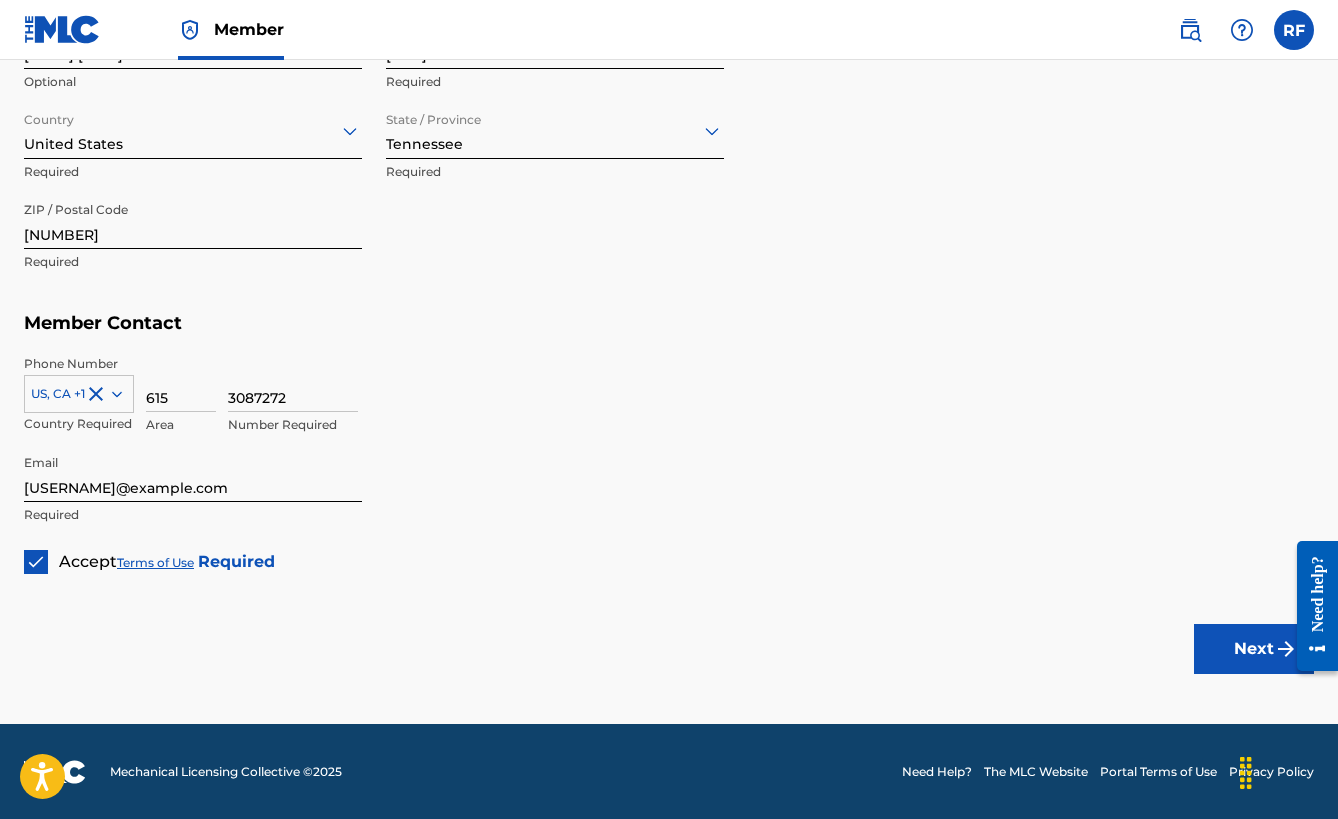 scroll, scrollTop: 0, scrollLeft: 0, axis: both 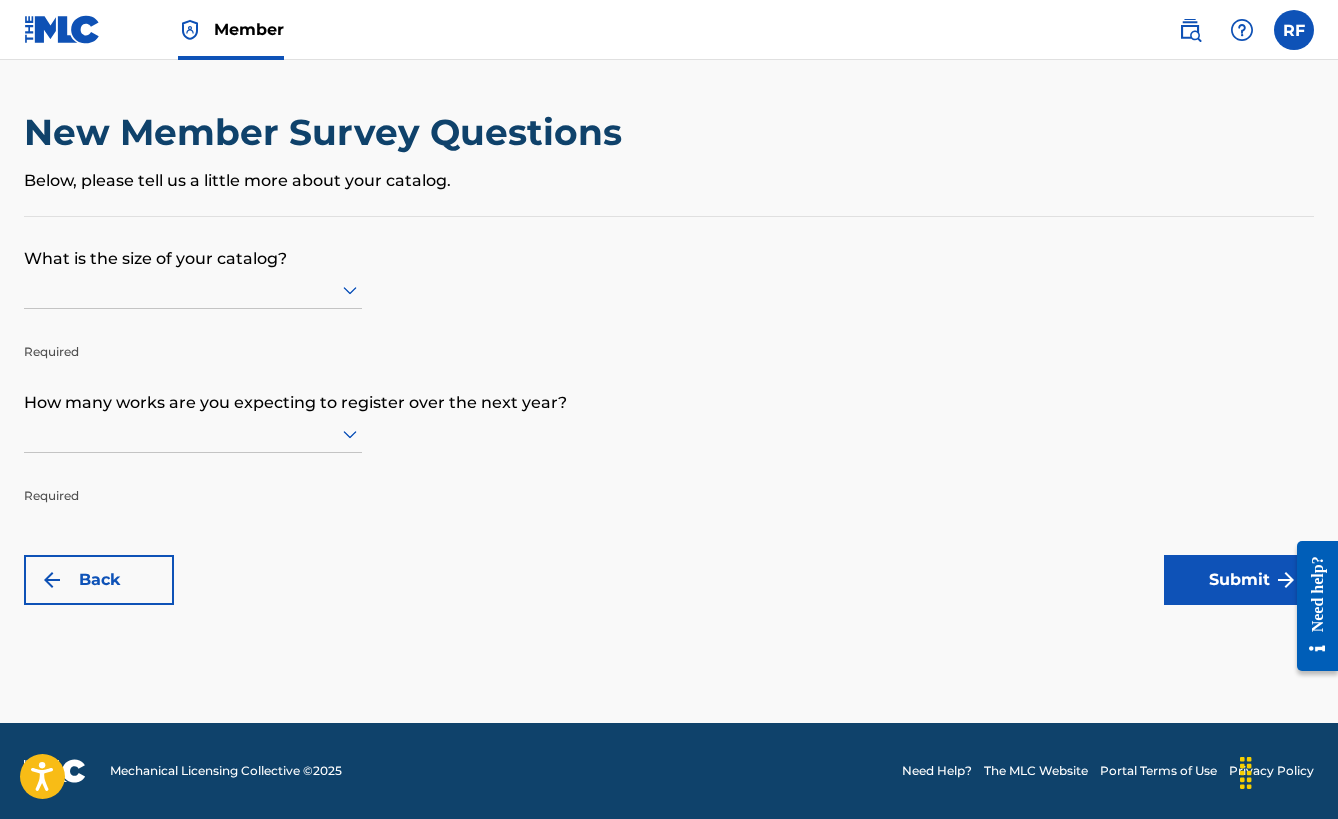 click 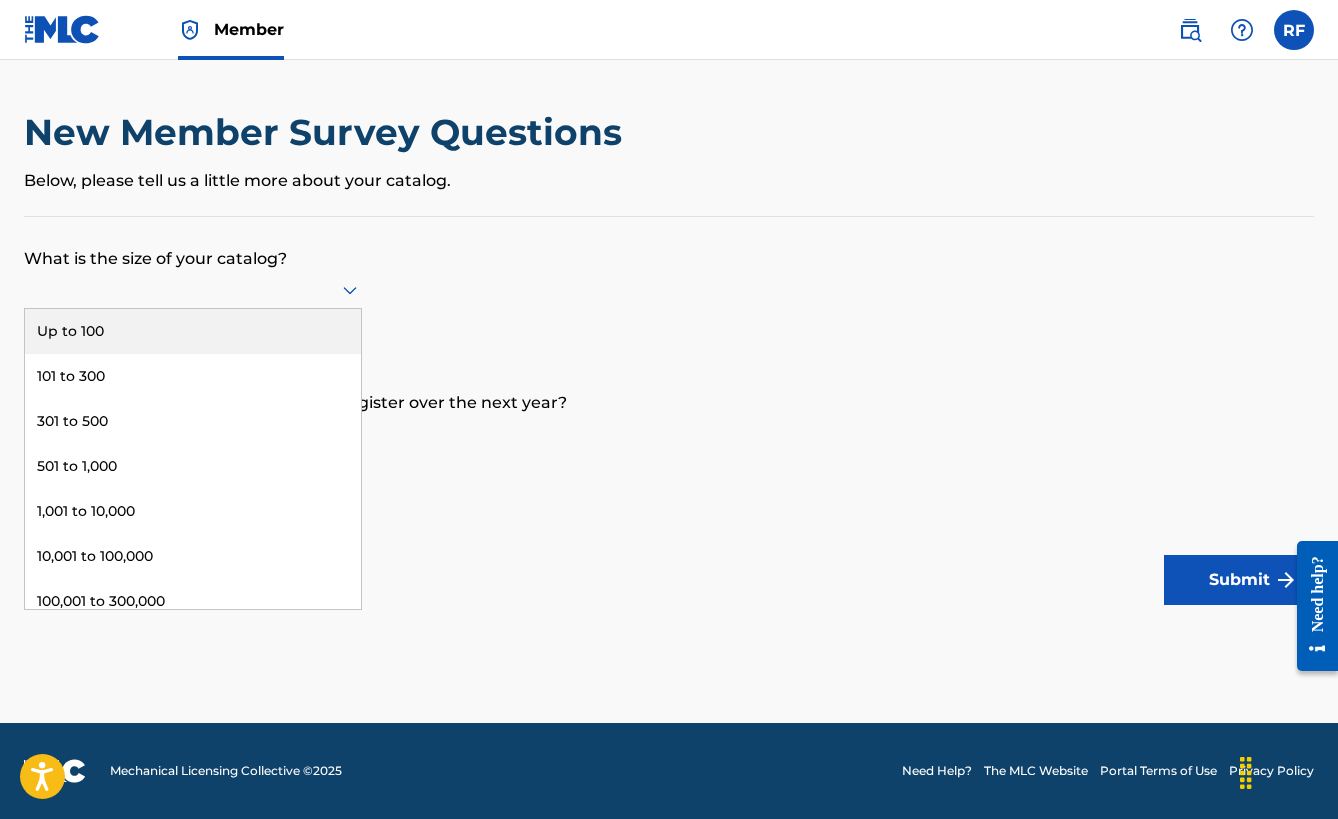click on "Up to 100" at bounding box center (193, 331) 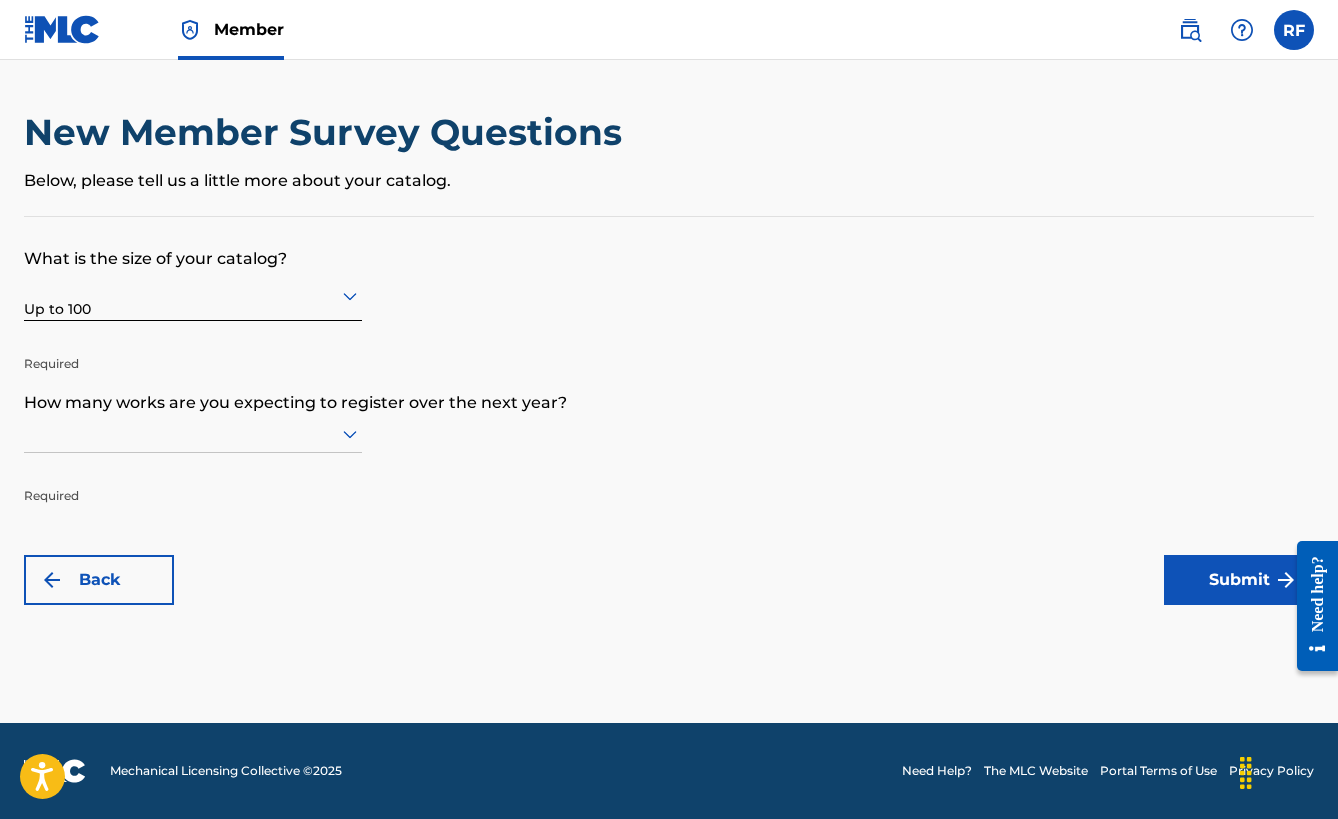click 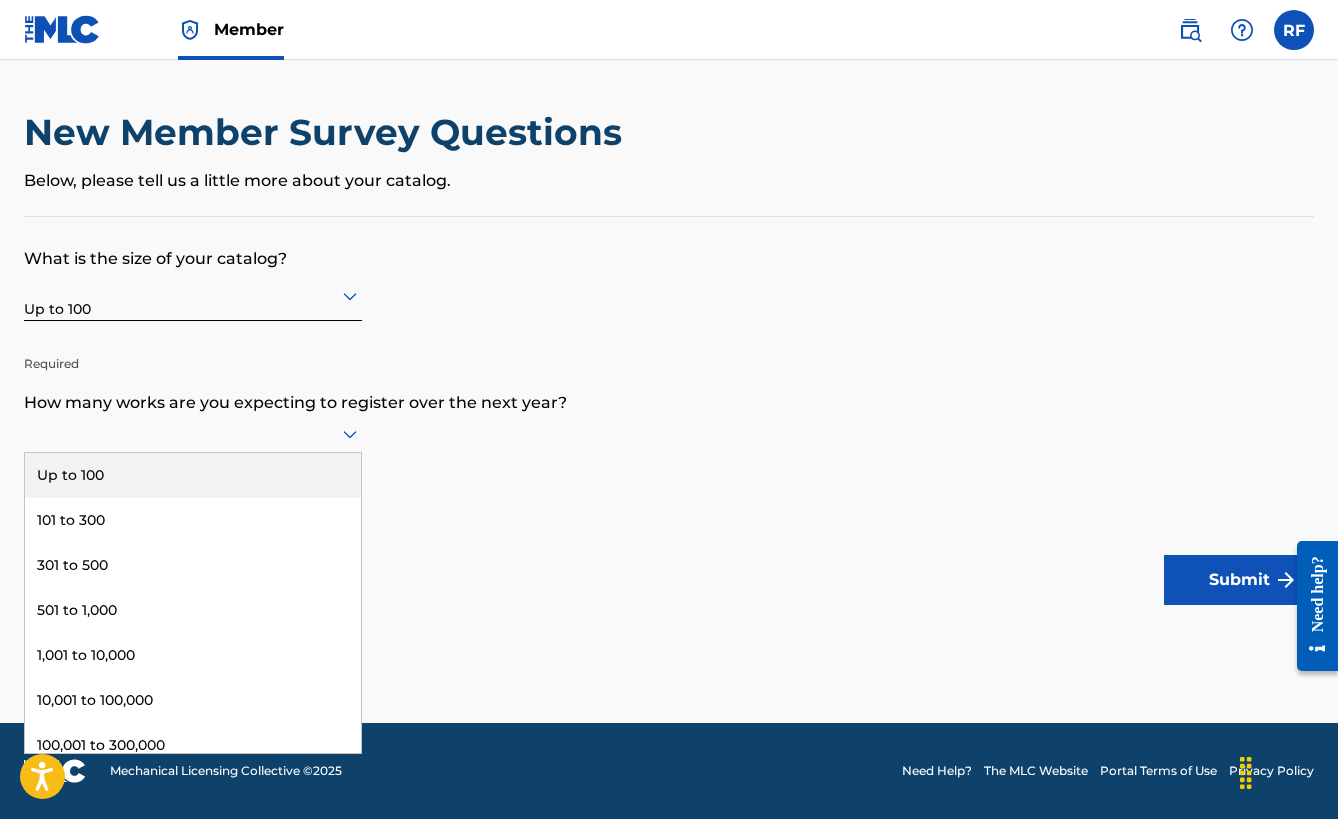 click on "Up to 100" at bounding box center (193, 475) 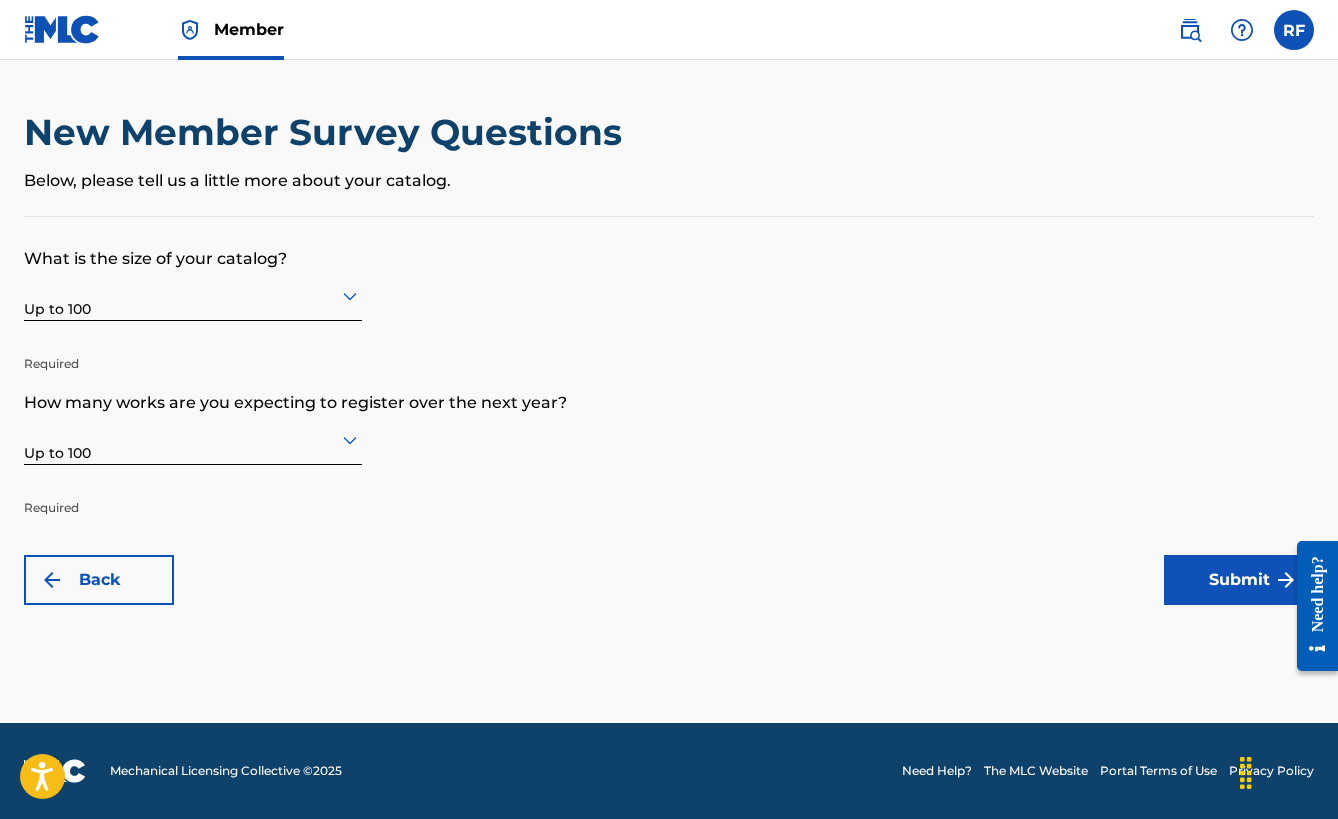 click on "Submit" at bounding box center (1239, 580) 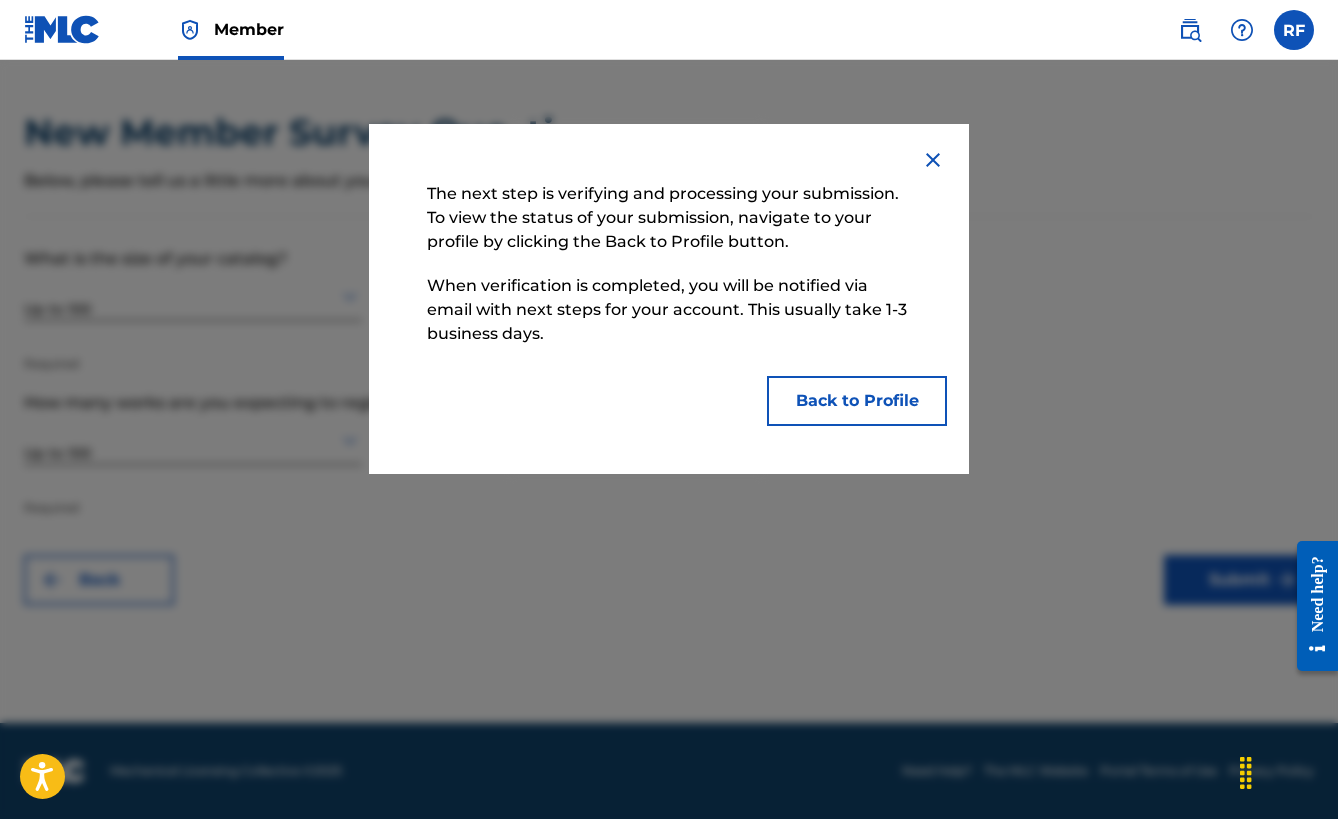 click on "Back to Profile" at bounding box center [857, 401] 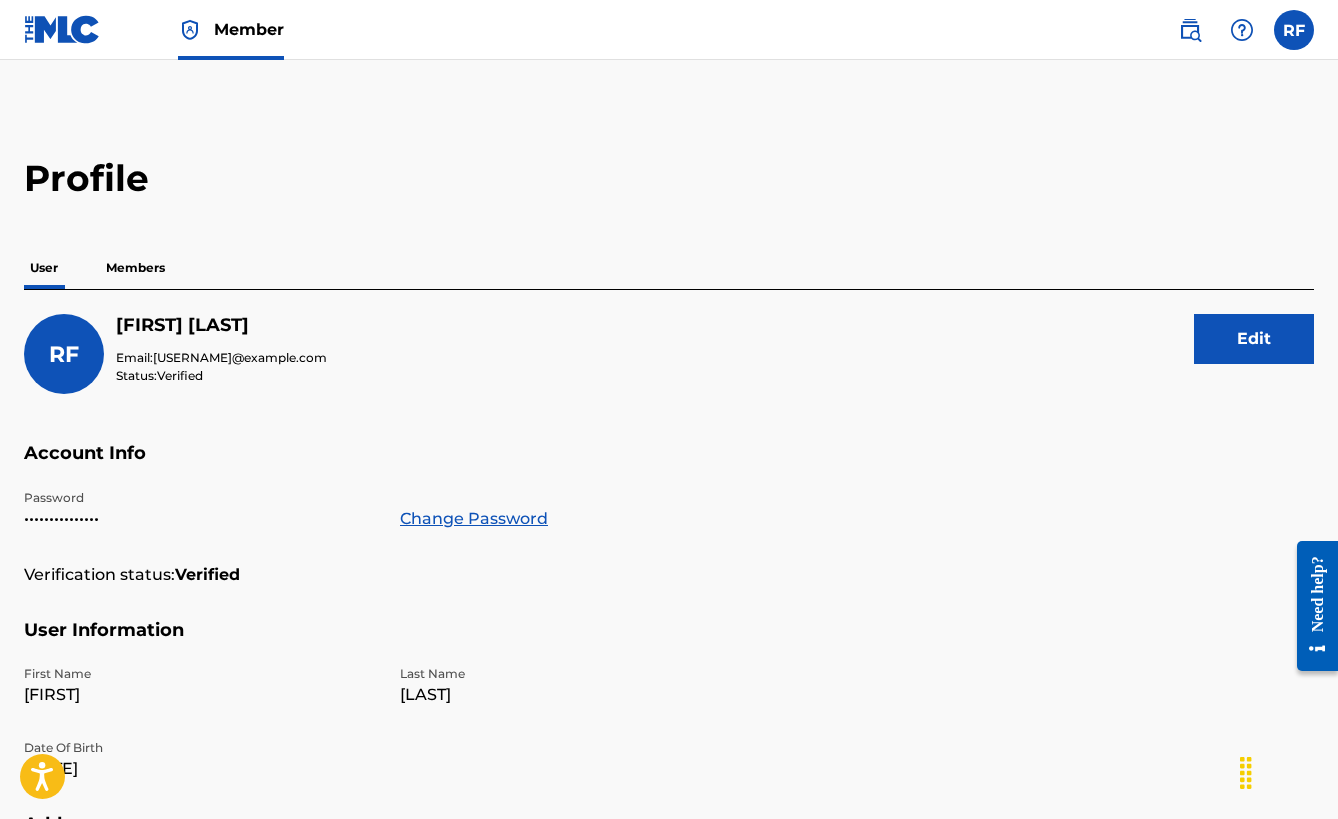 click on "Members" at bounding box center (135, 268) 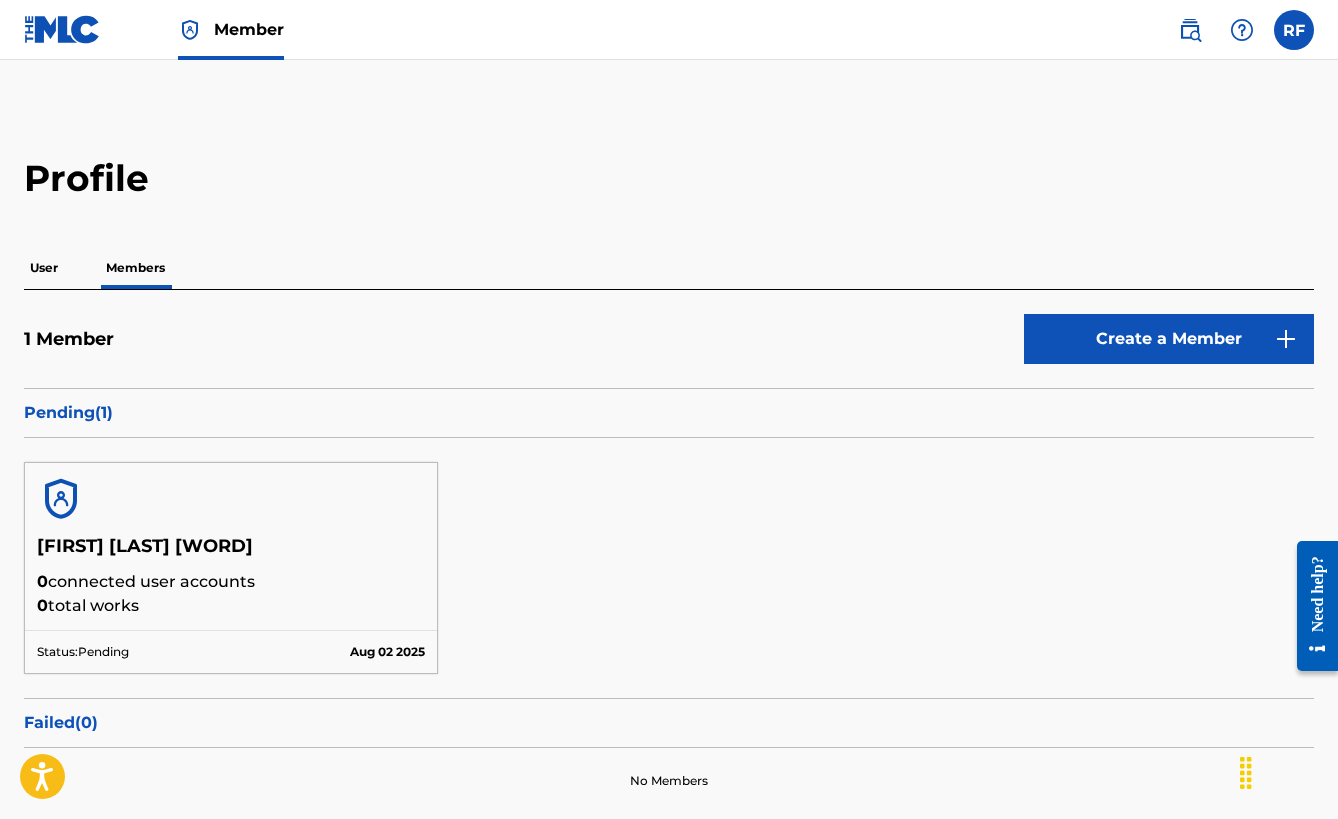 click at bounding box center [62, 29] 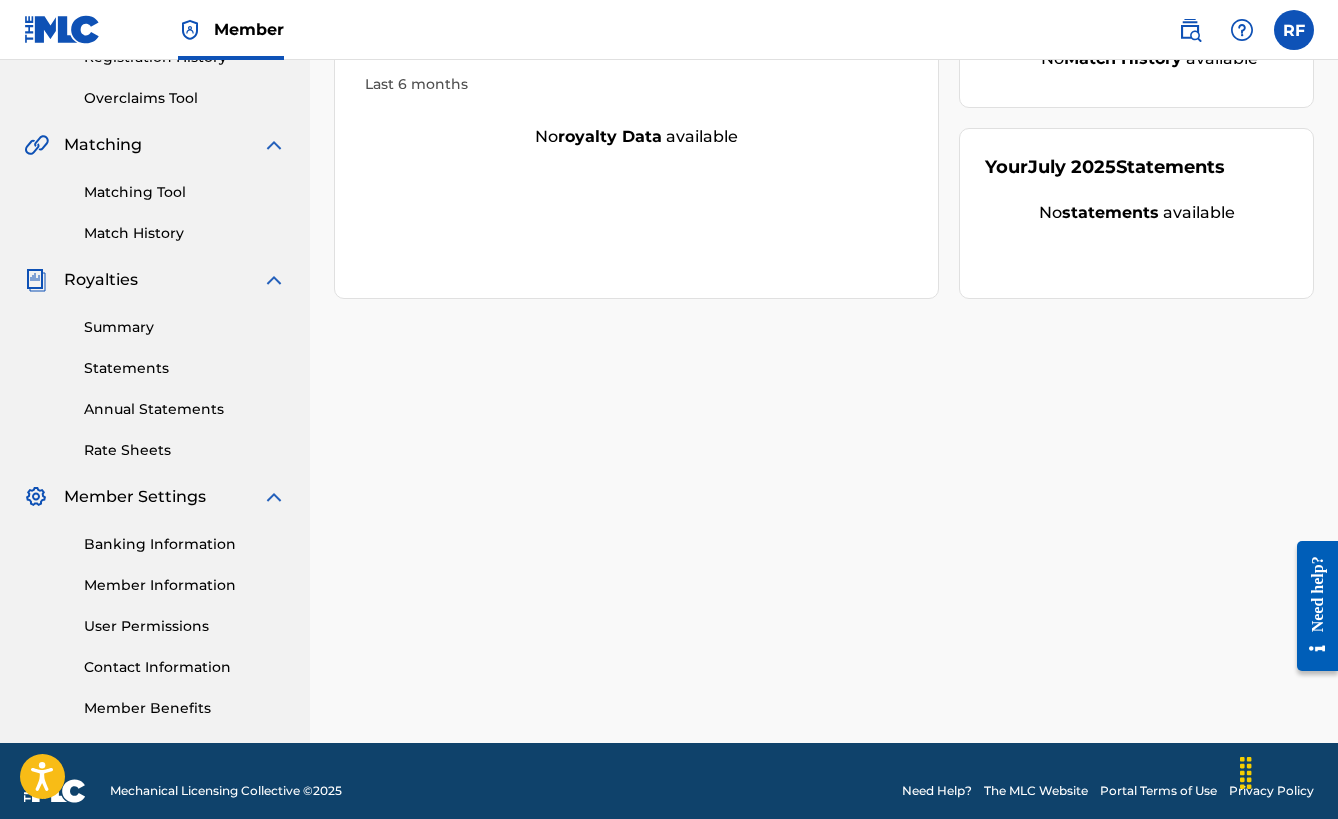 scroll, scrollTop: 421, scrollLeft: 0, axis: vertical 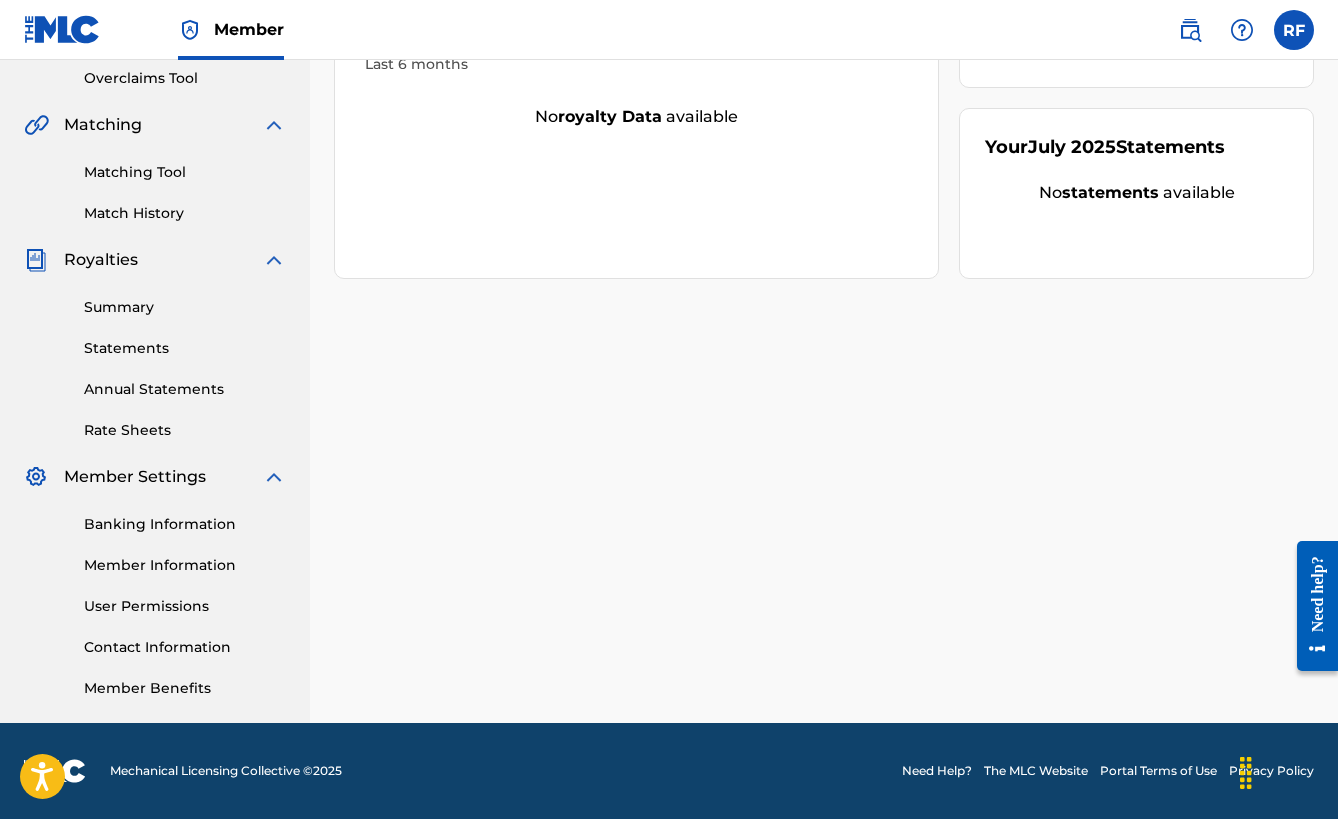 click on "User Permissions" at bounding box center (185, 606) 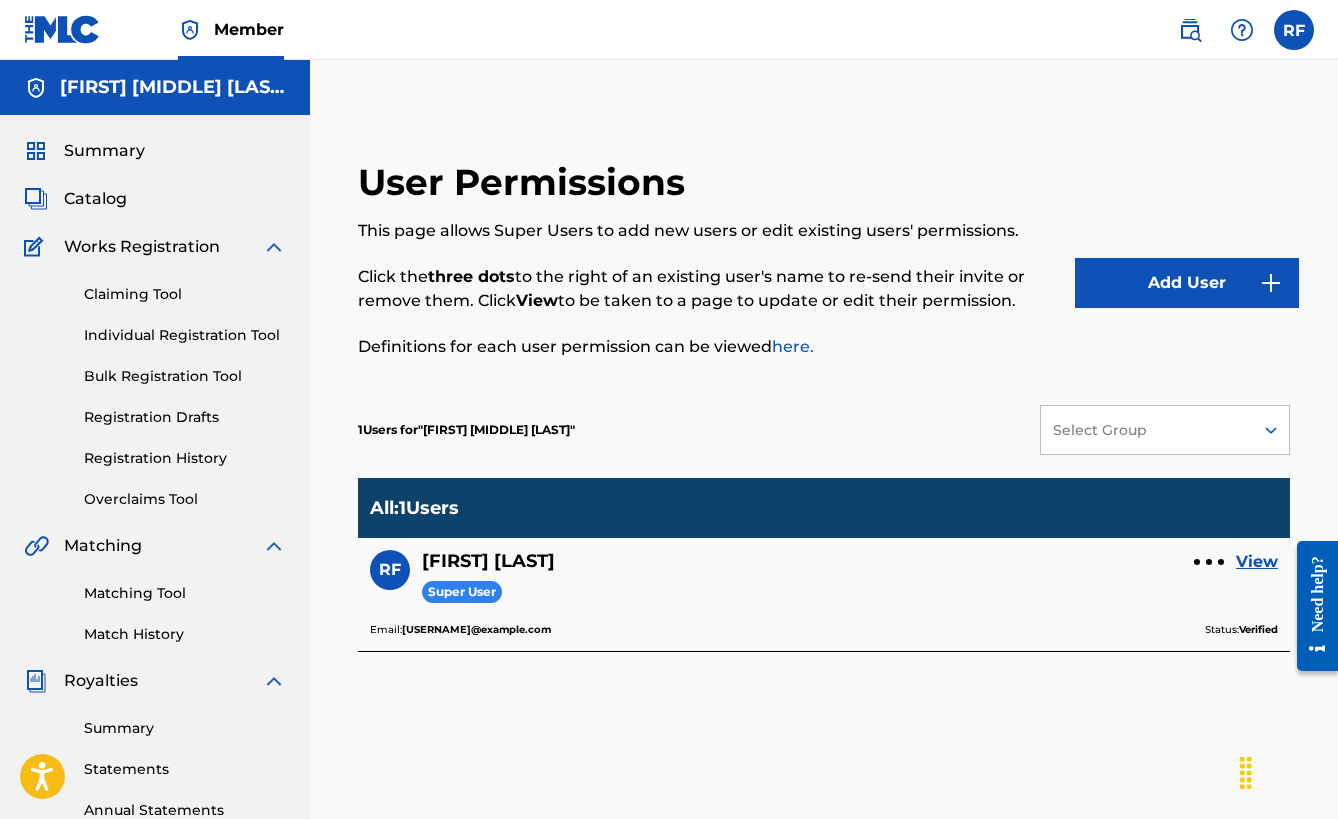 click on "Add User" at bounding box center (1187, 283) 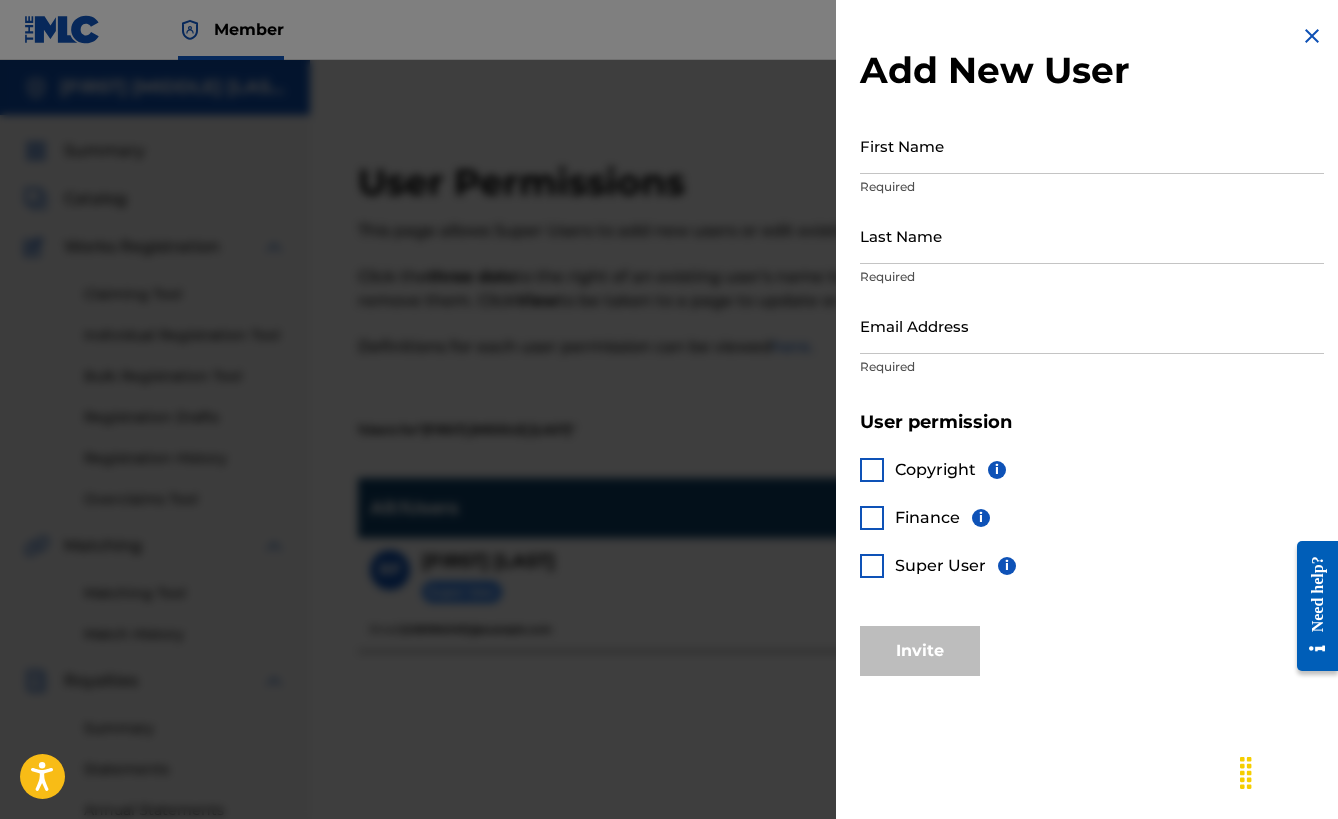 click on "First Name Required" at bounding box center (1092, 162) 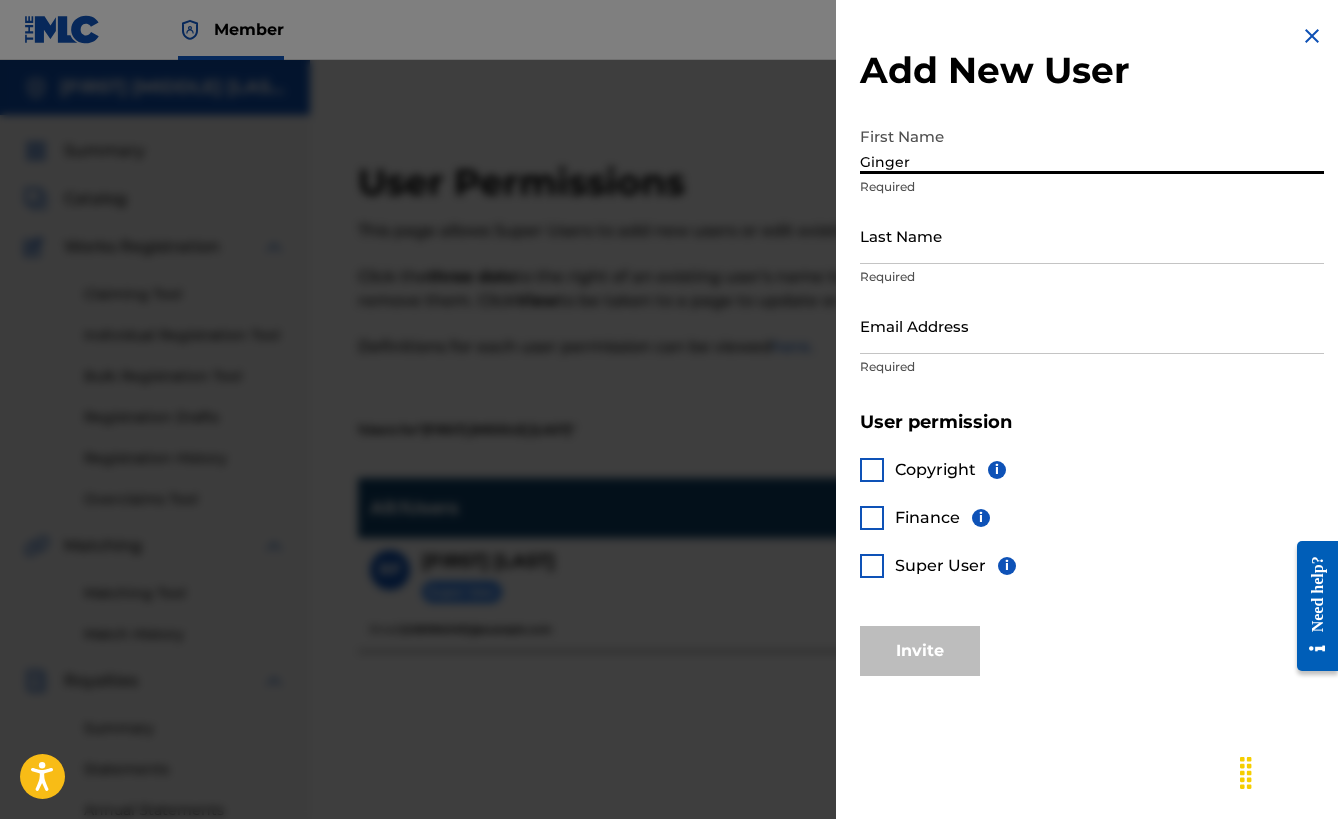 type on "Ginger" 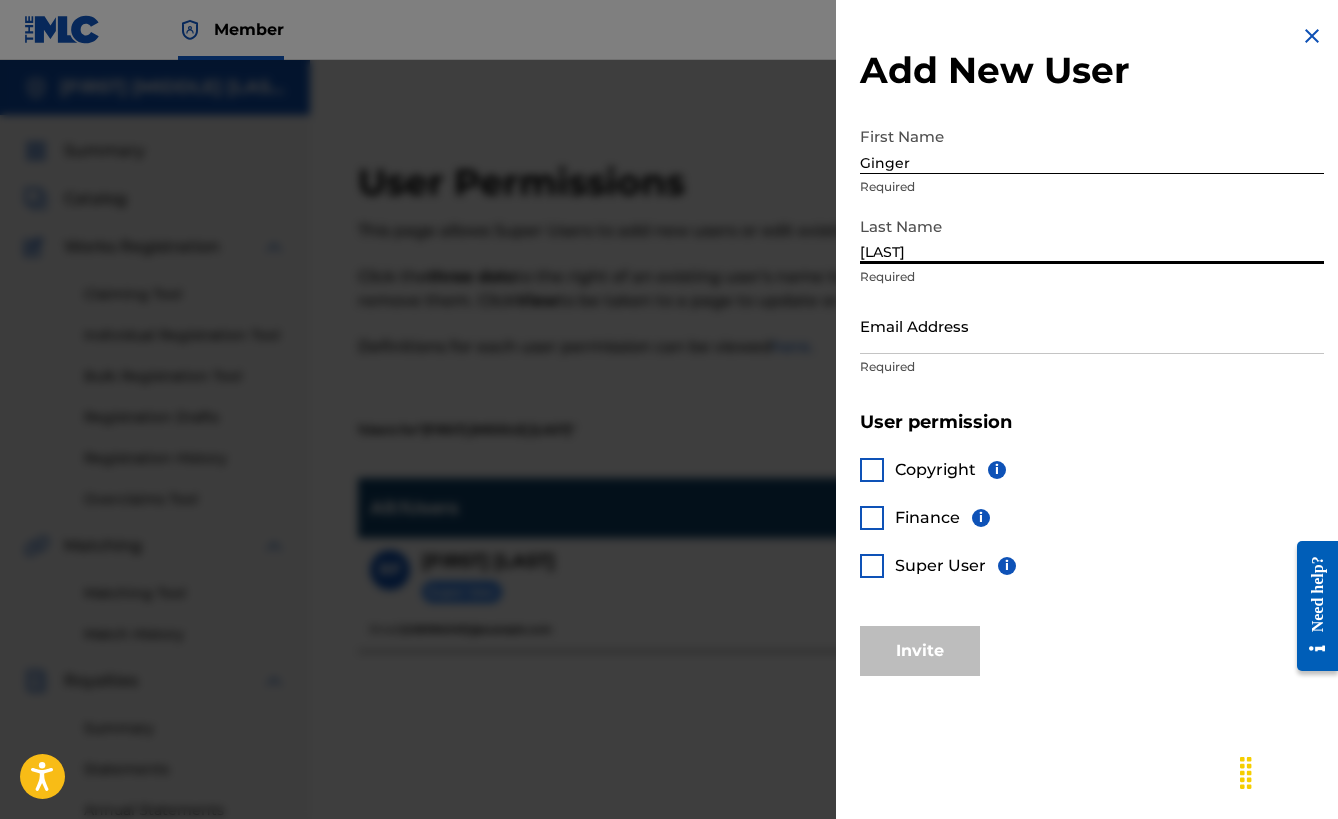 type on "[LAST]" 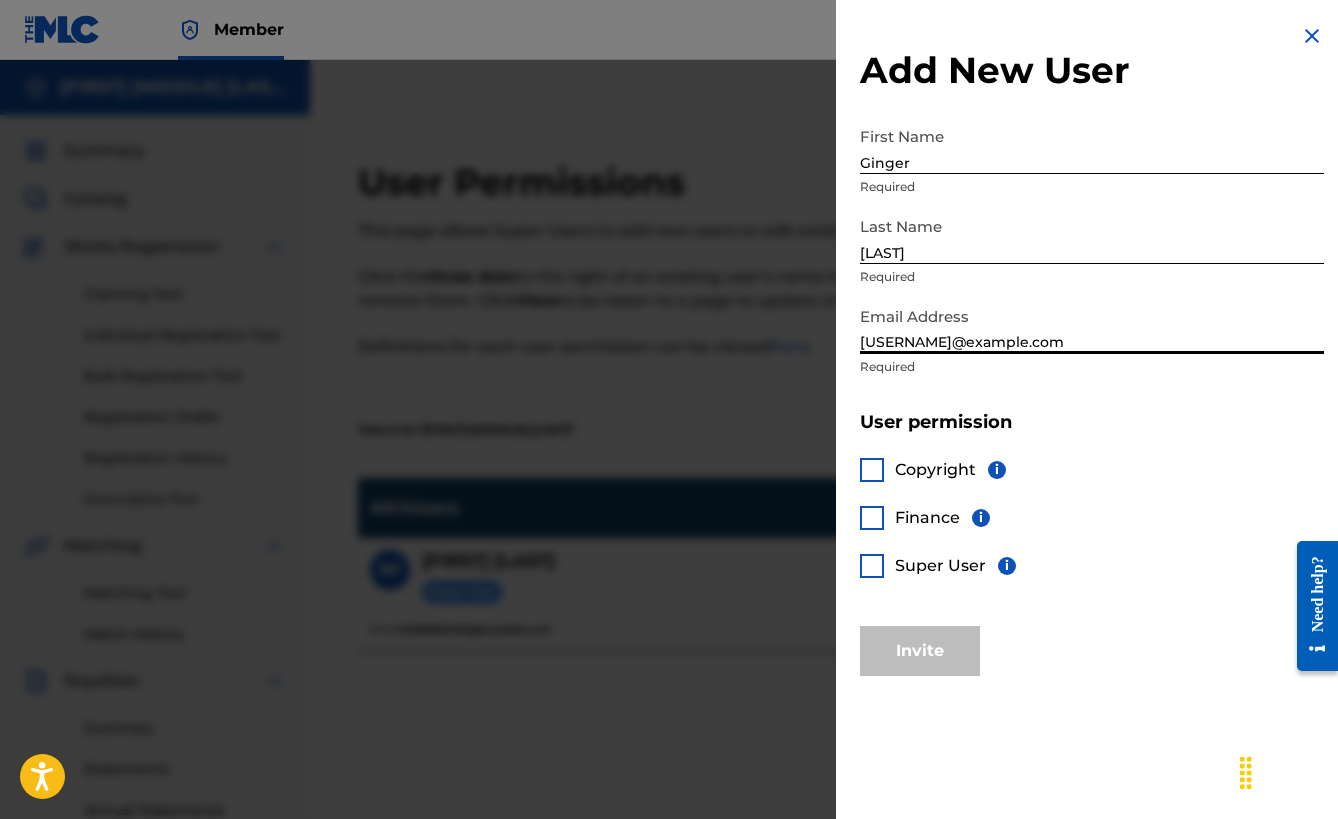 type on "[USERNAME]@example.com" 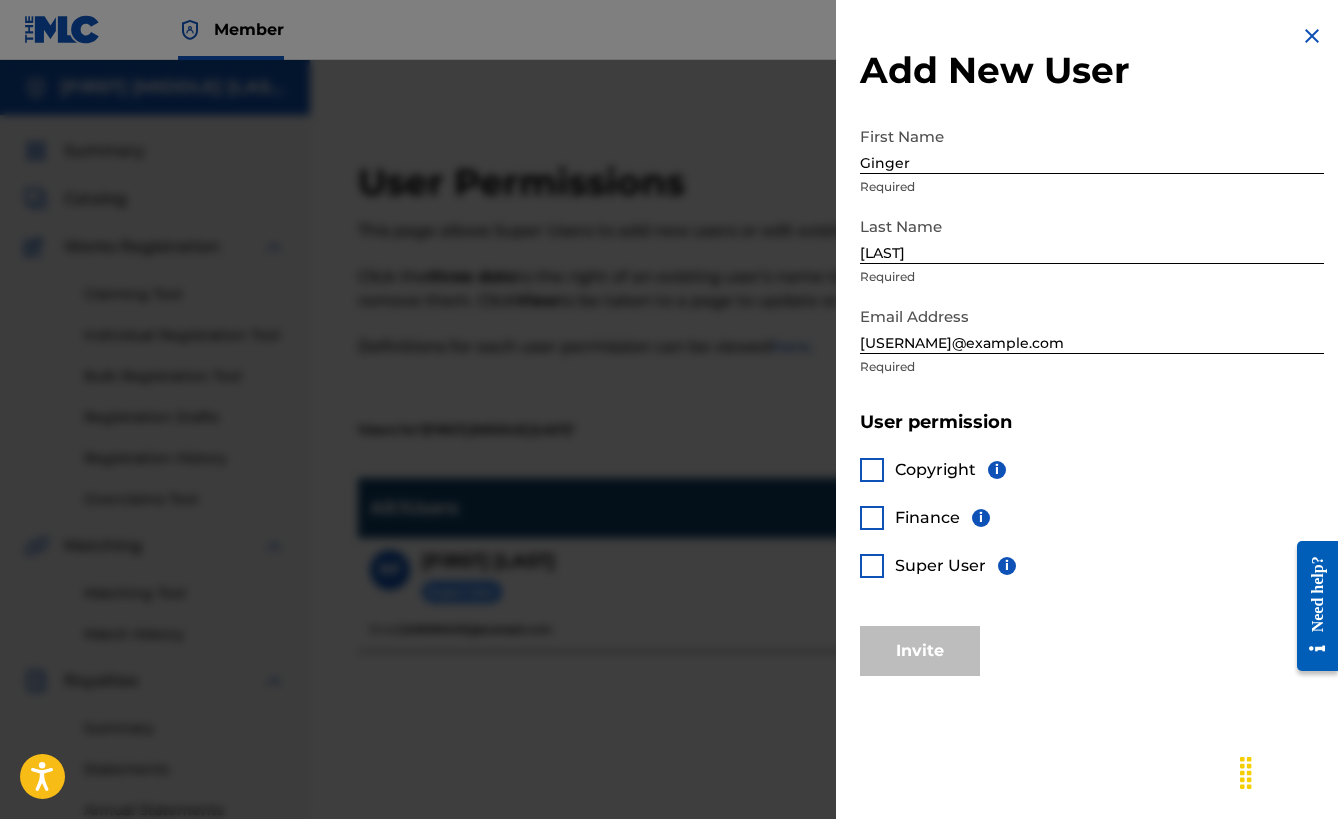 click at bounding box center [872, 566] 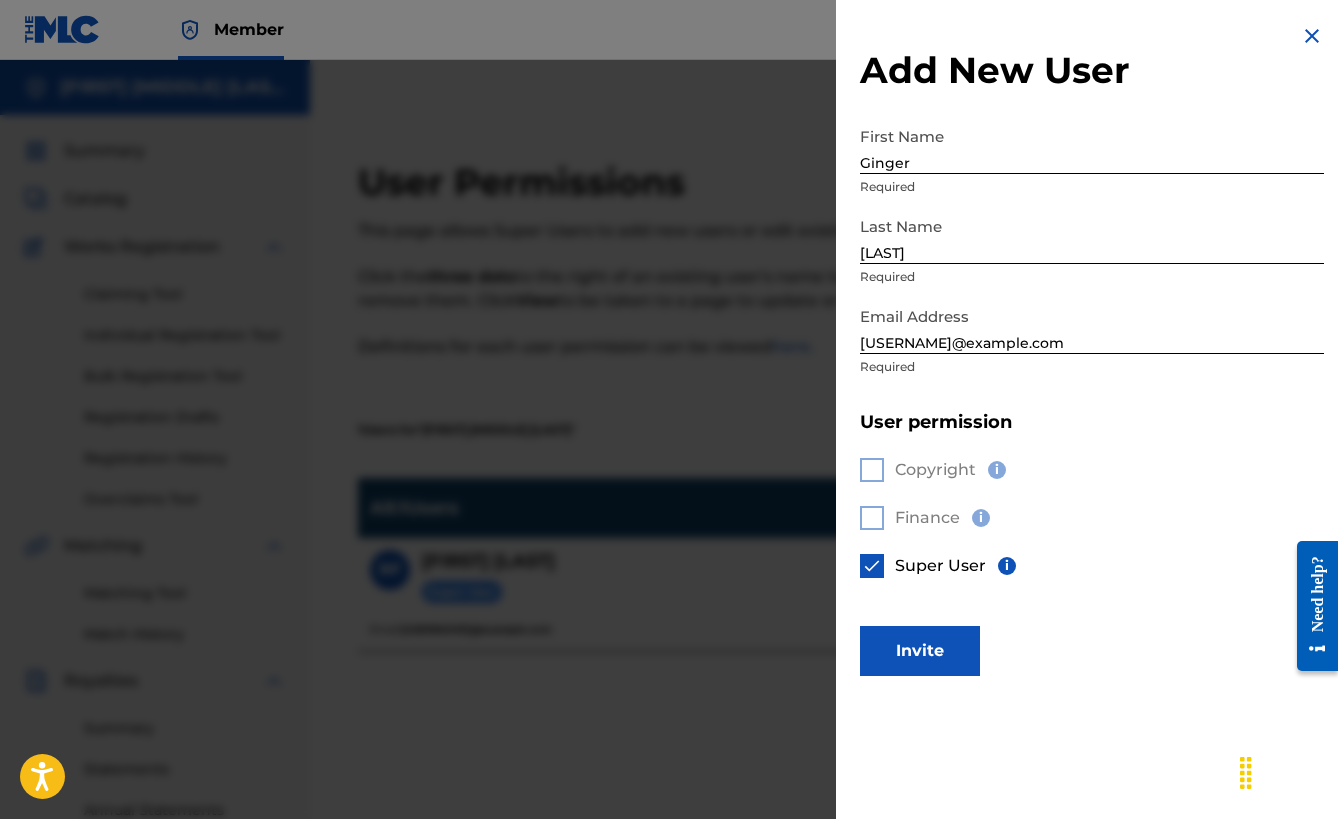 click on "Invite" at bounding box center (920, 651) 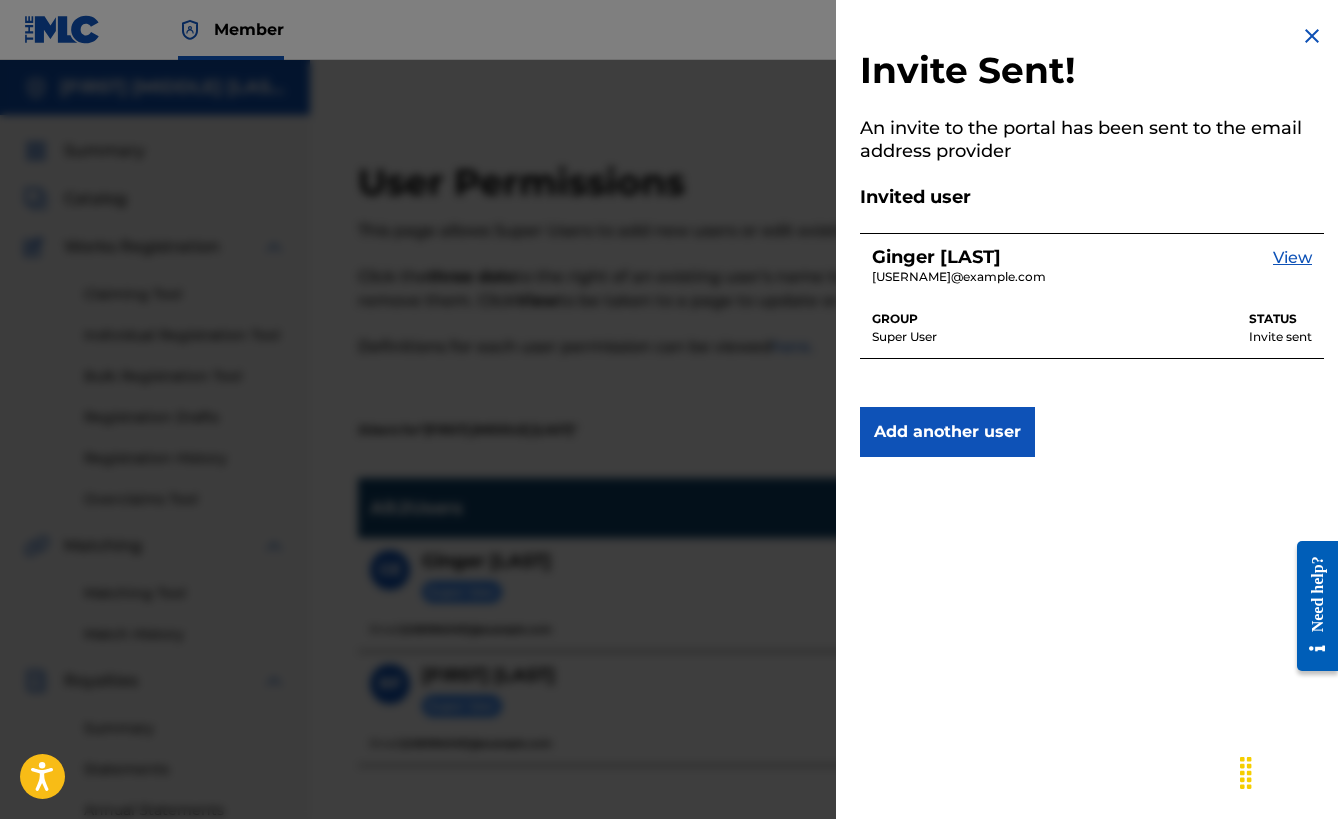 click at bounding box center [1312, 36] 